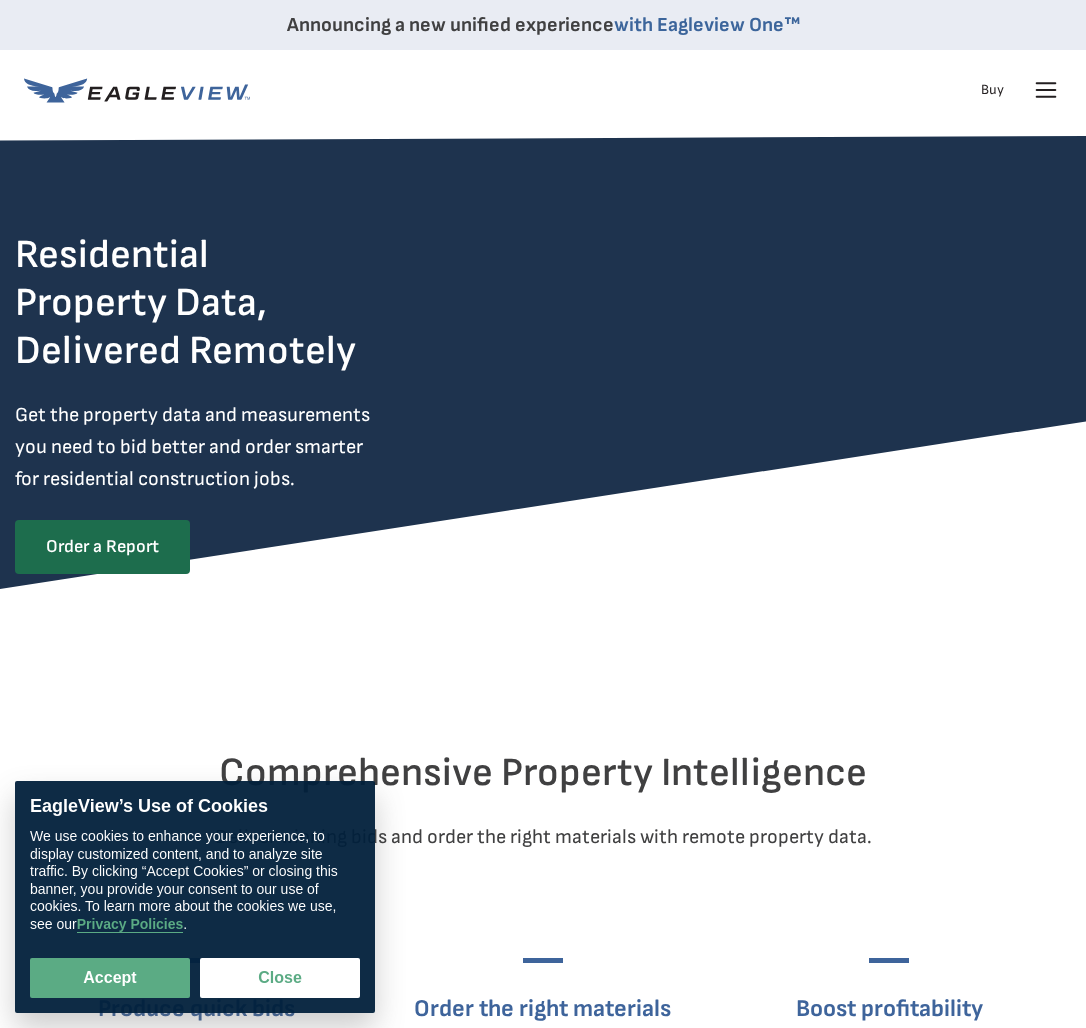 scroll, scrollTop: 0, scrollLeft: 0, axis: both 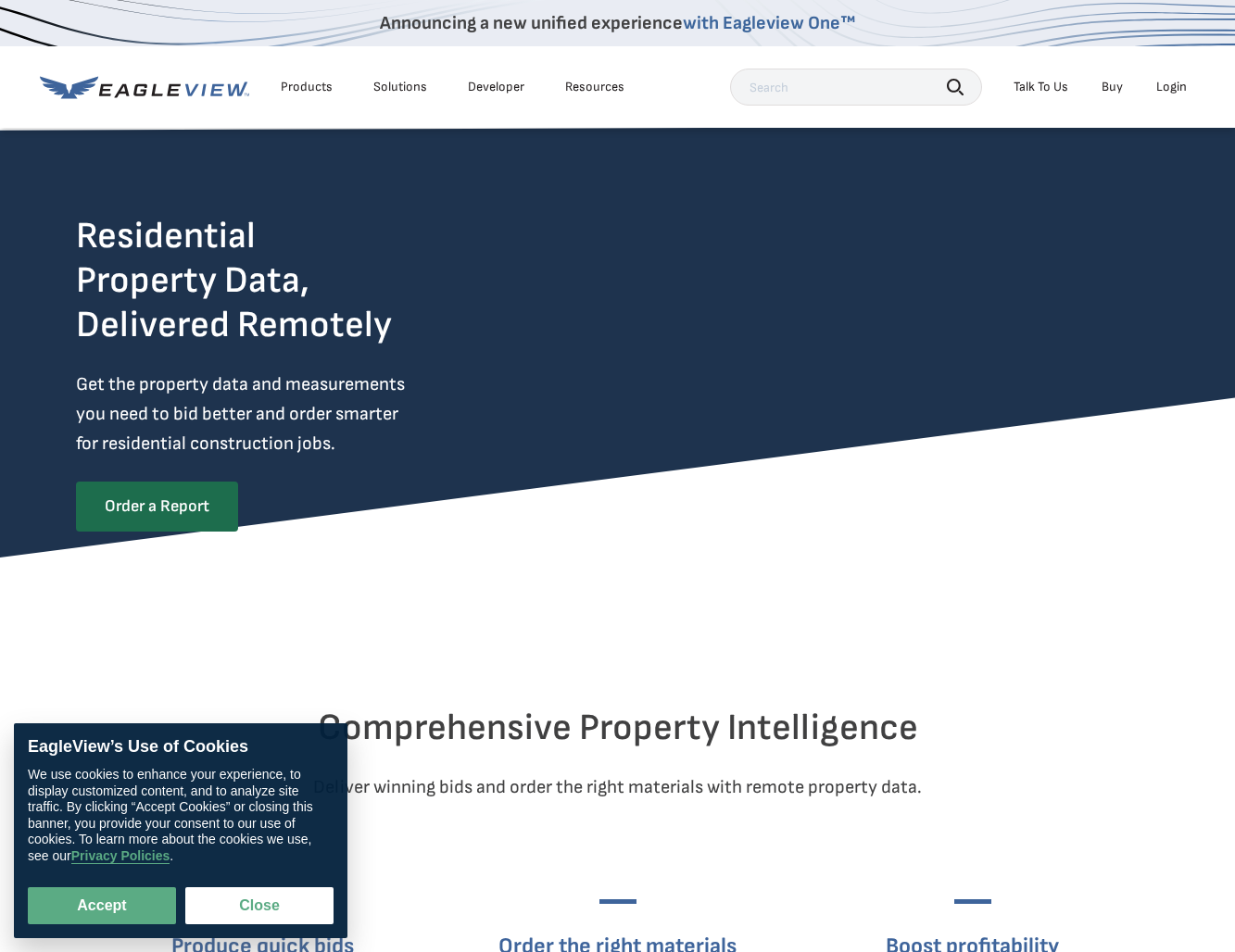 click on "Login" at bounding box center [1171, 87] 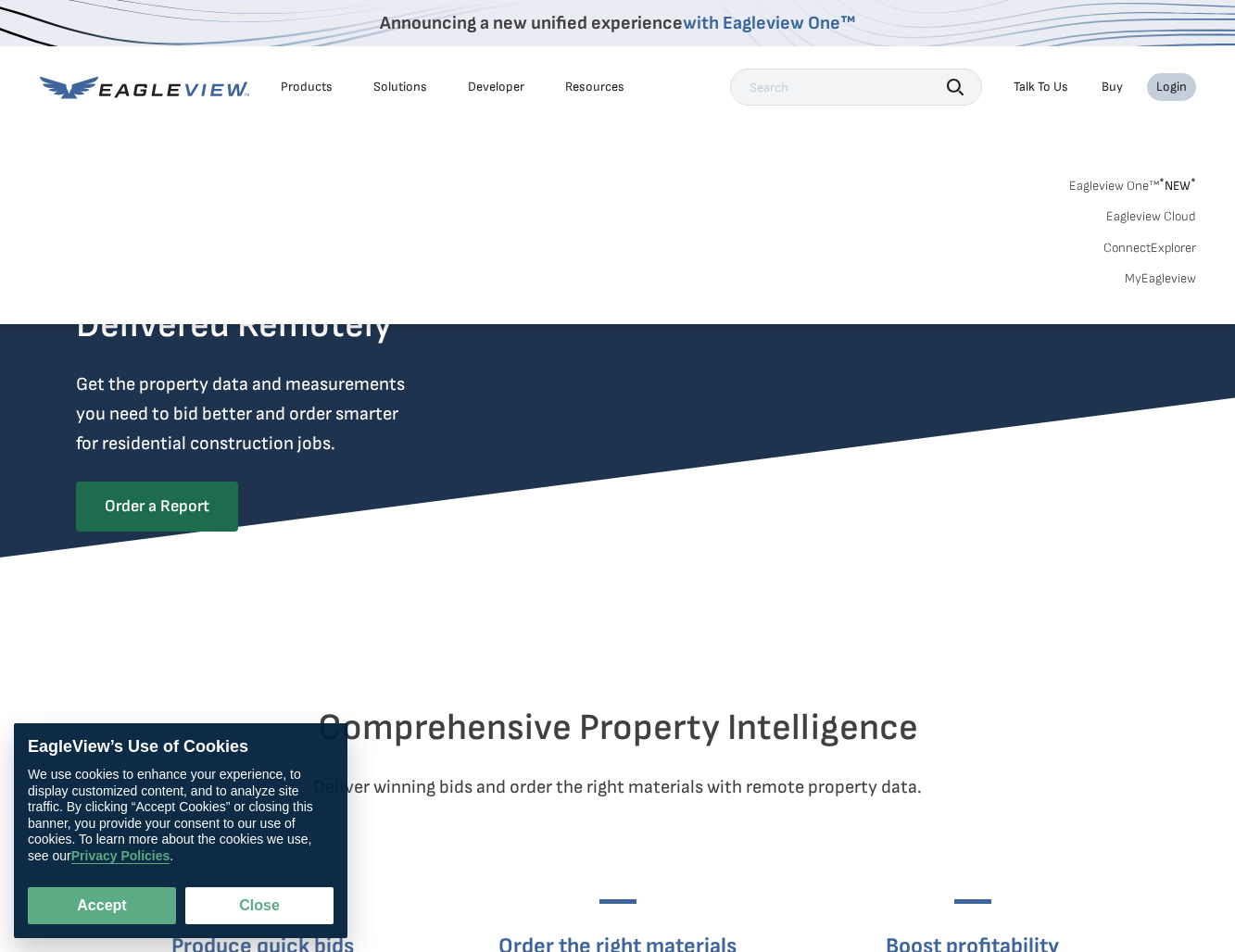 click on "MyEagleview" at bounding box center (1160, 279) 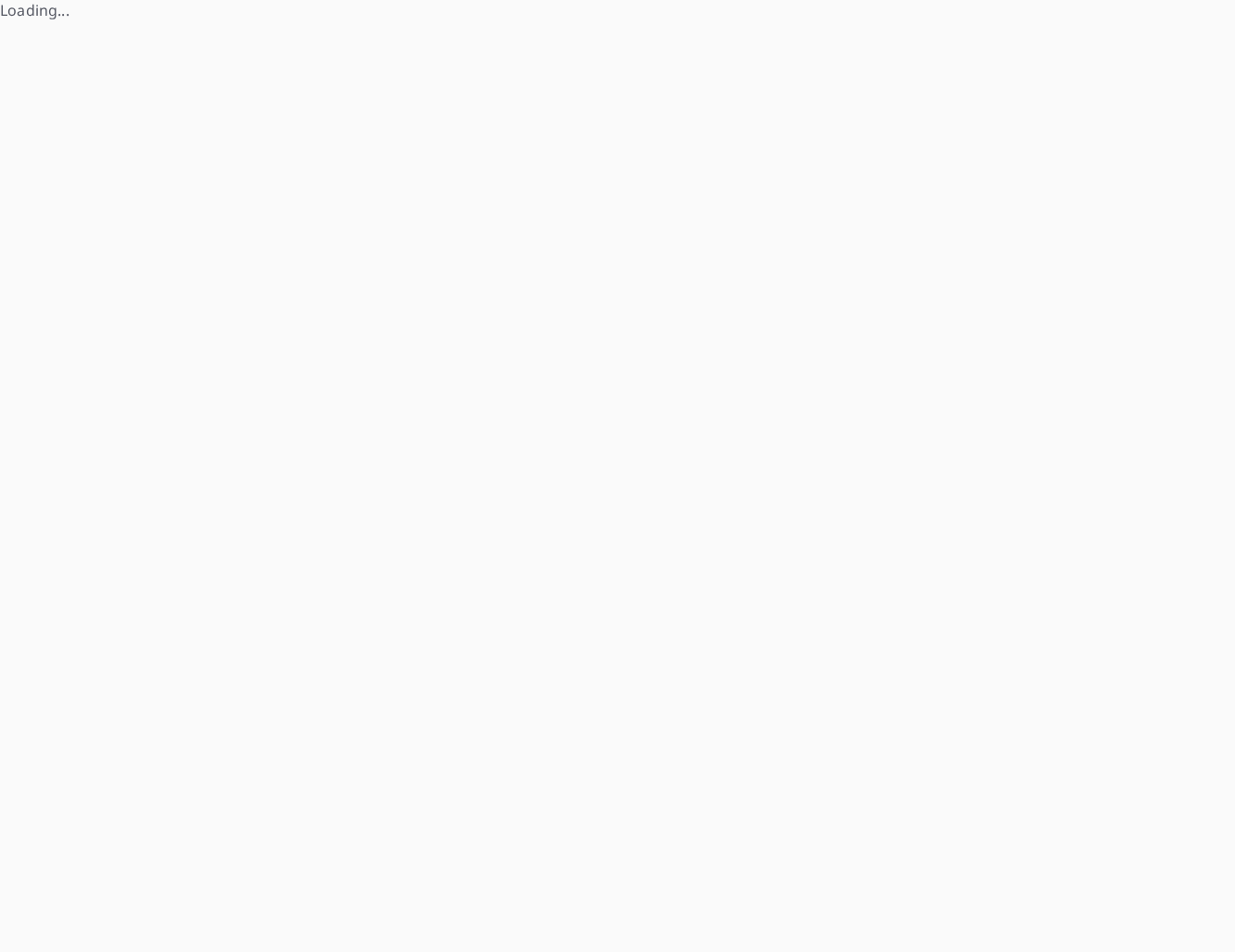 scroll, scrollTop: 0, scrollLeft: 0, axis: both 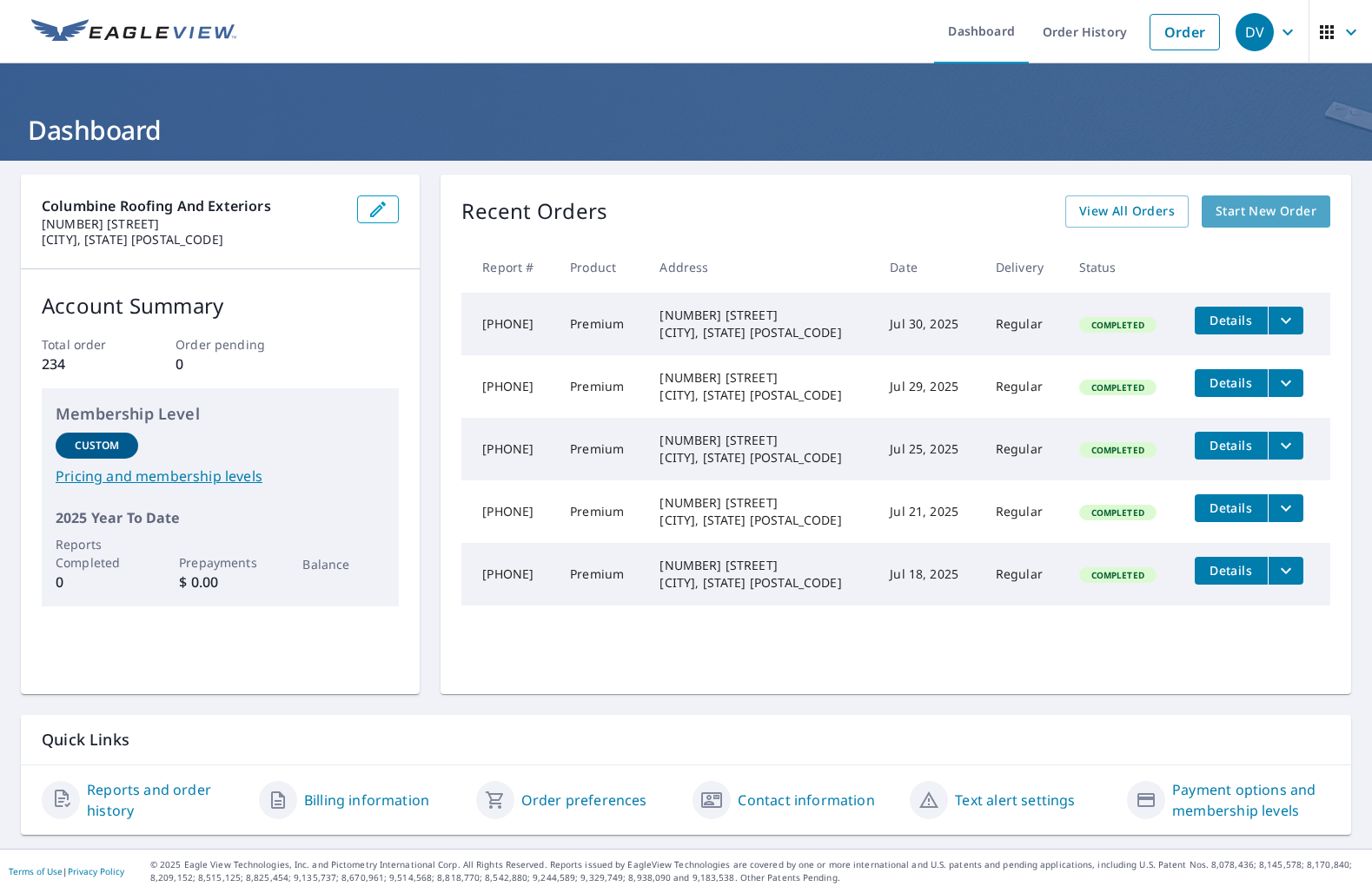 click on "Start New Order" at bounding box center [1266, 211] 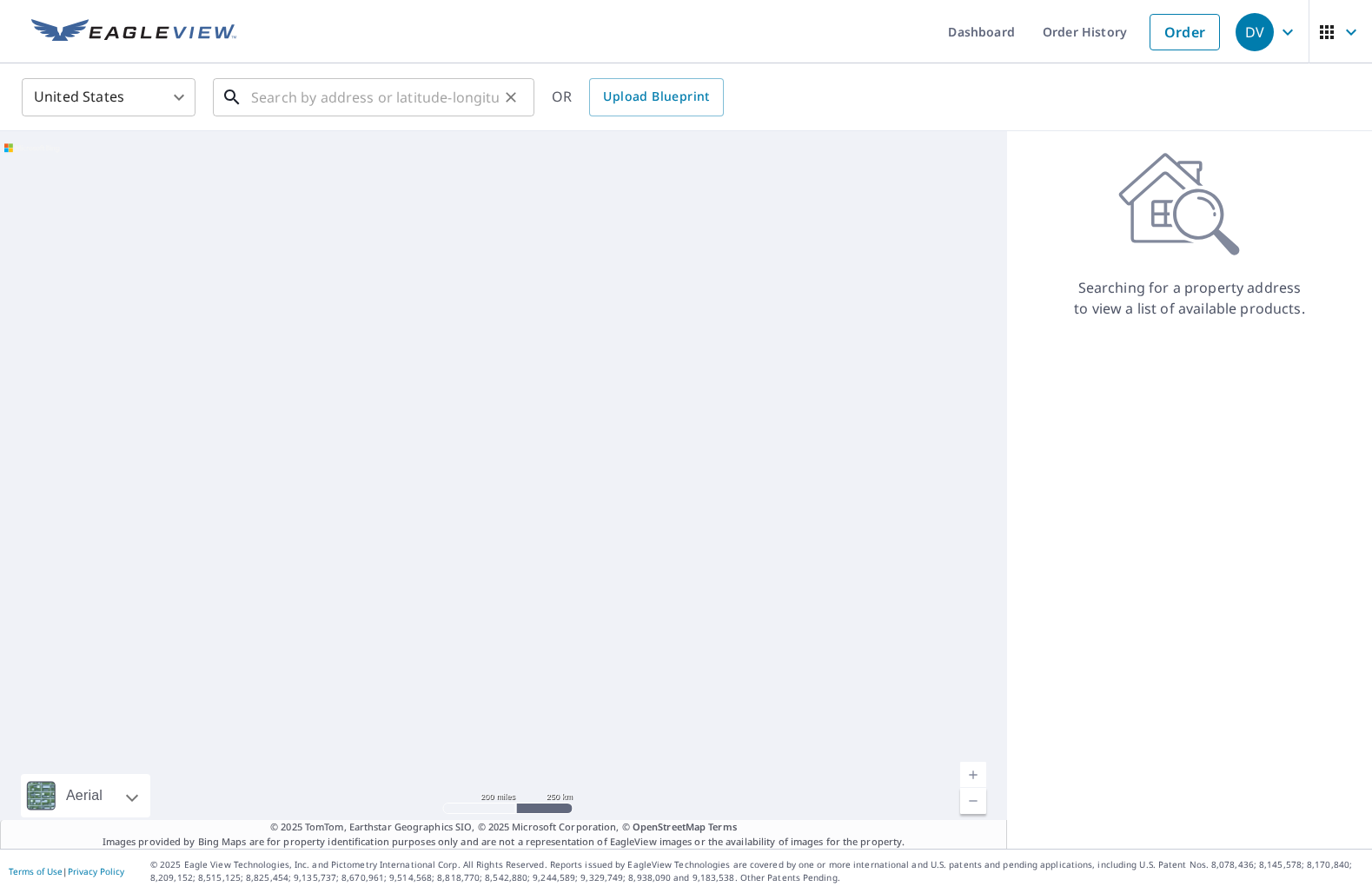 click at bounding box center (374, 97) 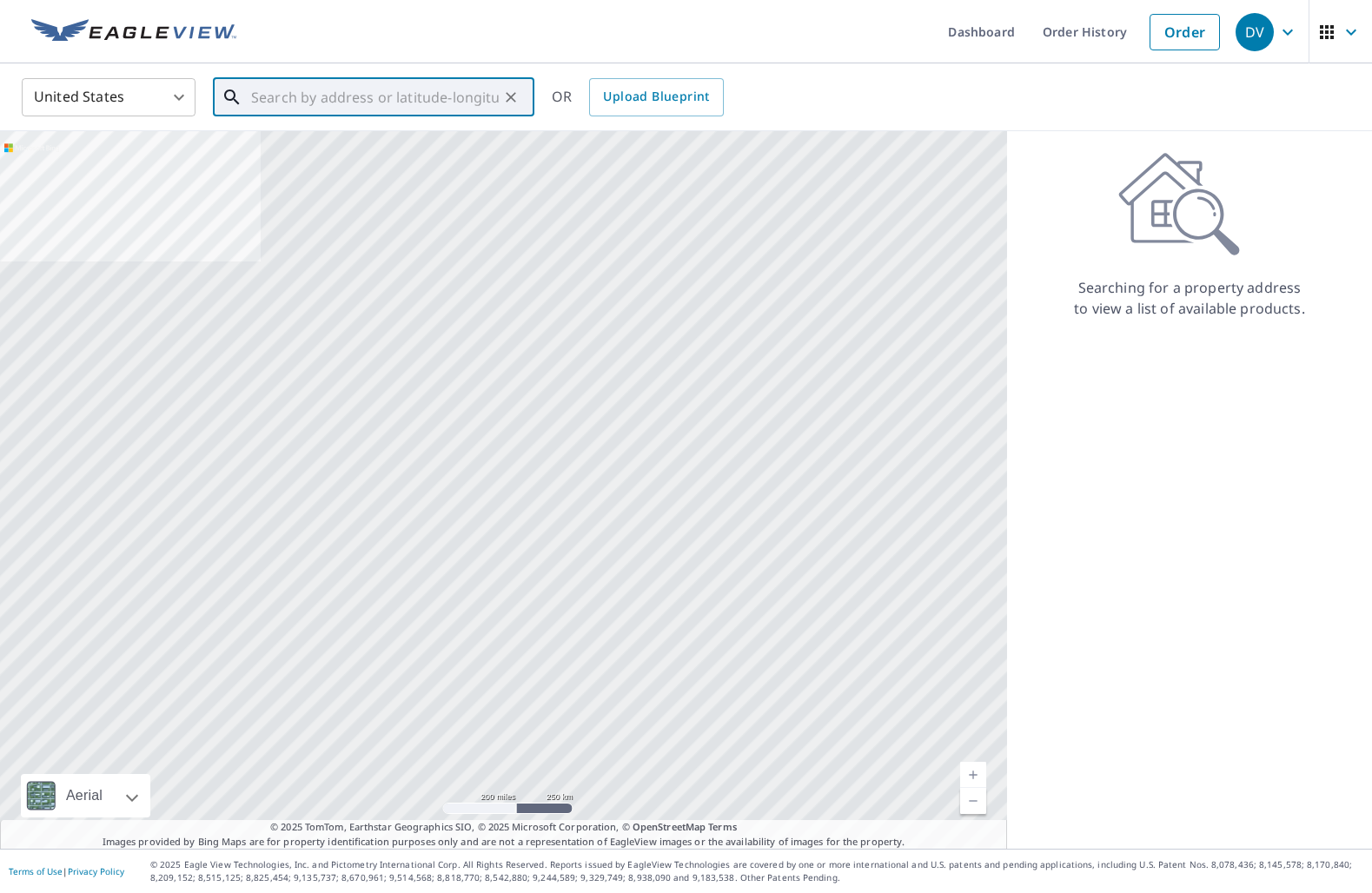 paste on "[NUMBER] [STREET] [CITY], [STATE] [POSTAL_CODE]" 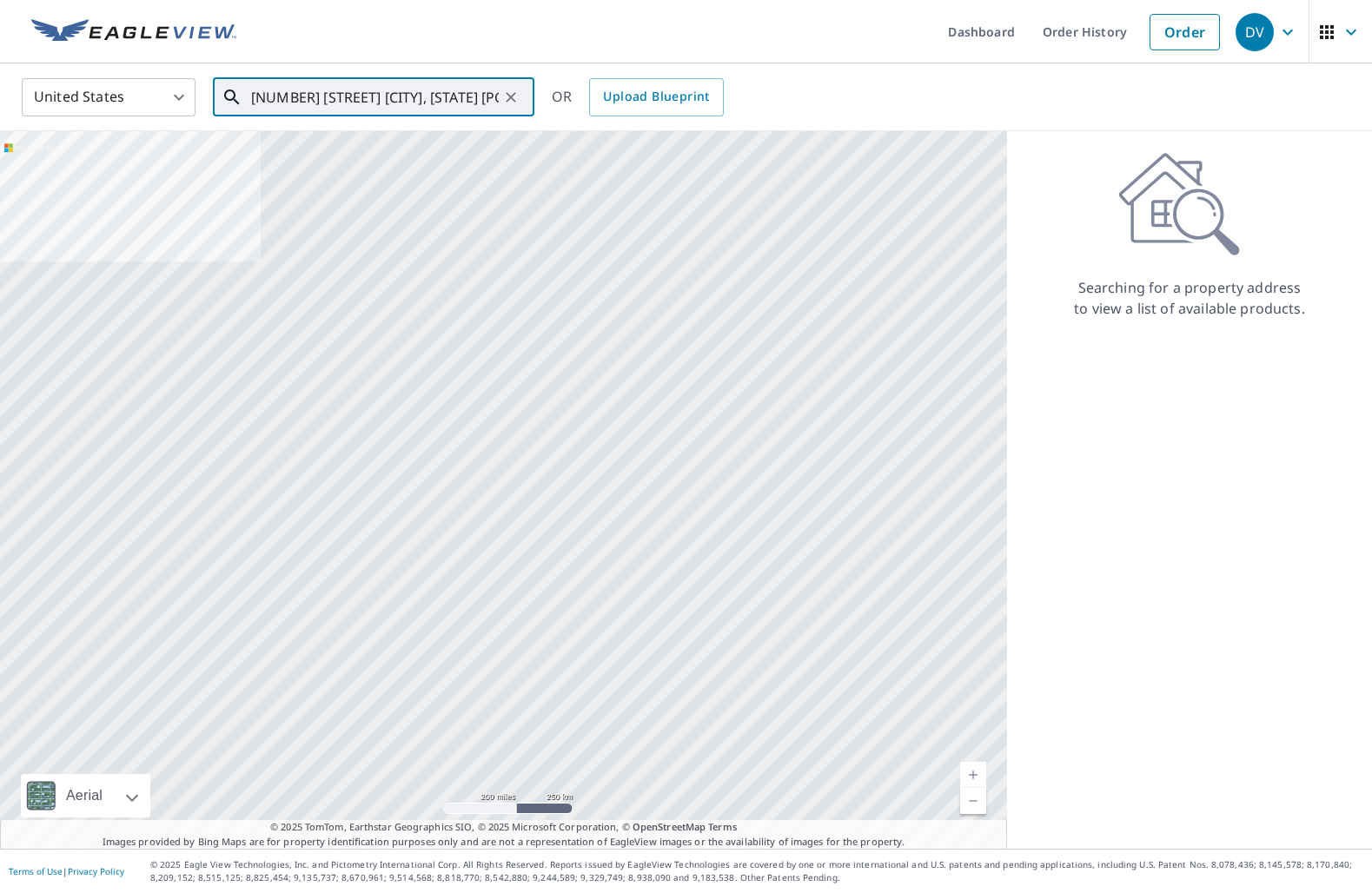 scroll, scrollTop: 0, scrollLeft: 68, axis: horizontal 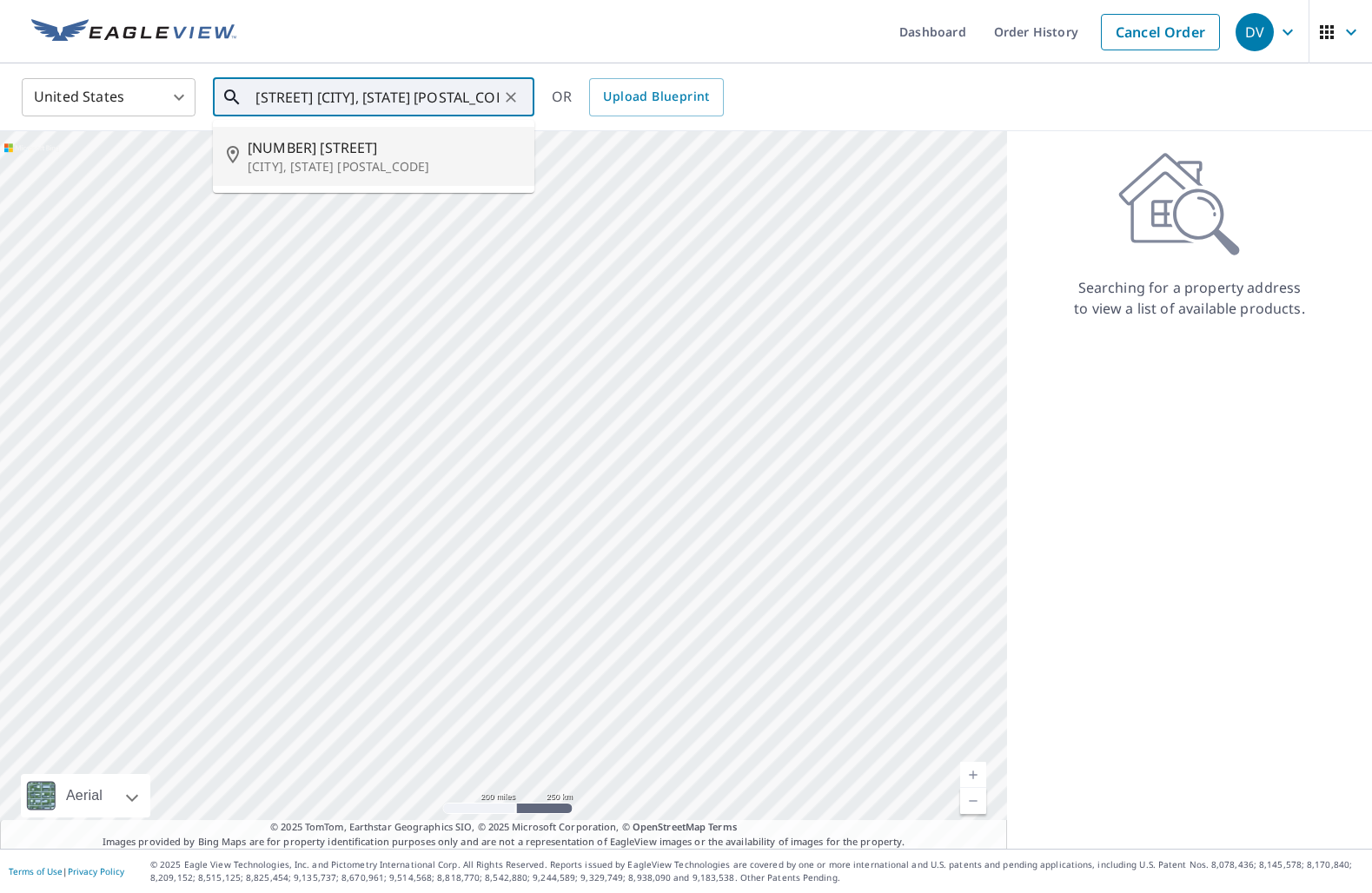 drag, startPoint x: 302, startPoint y: 141, endPoint x: 321, endPoint y: 142, distance: 19.026298 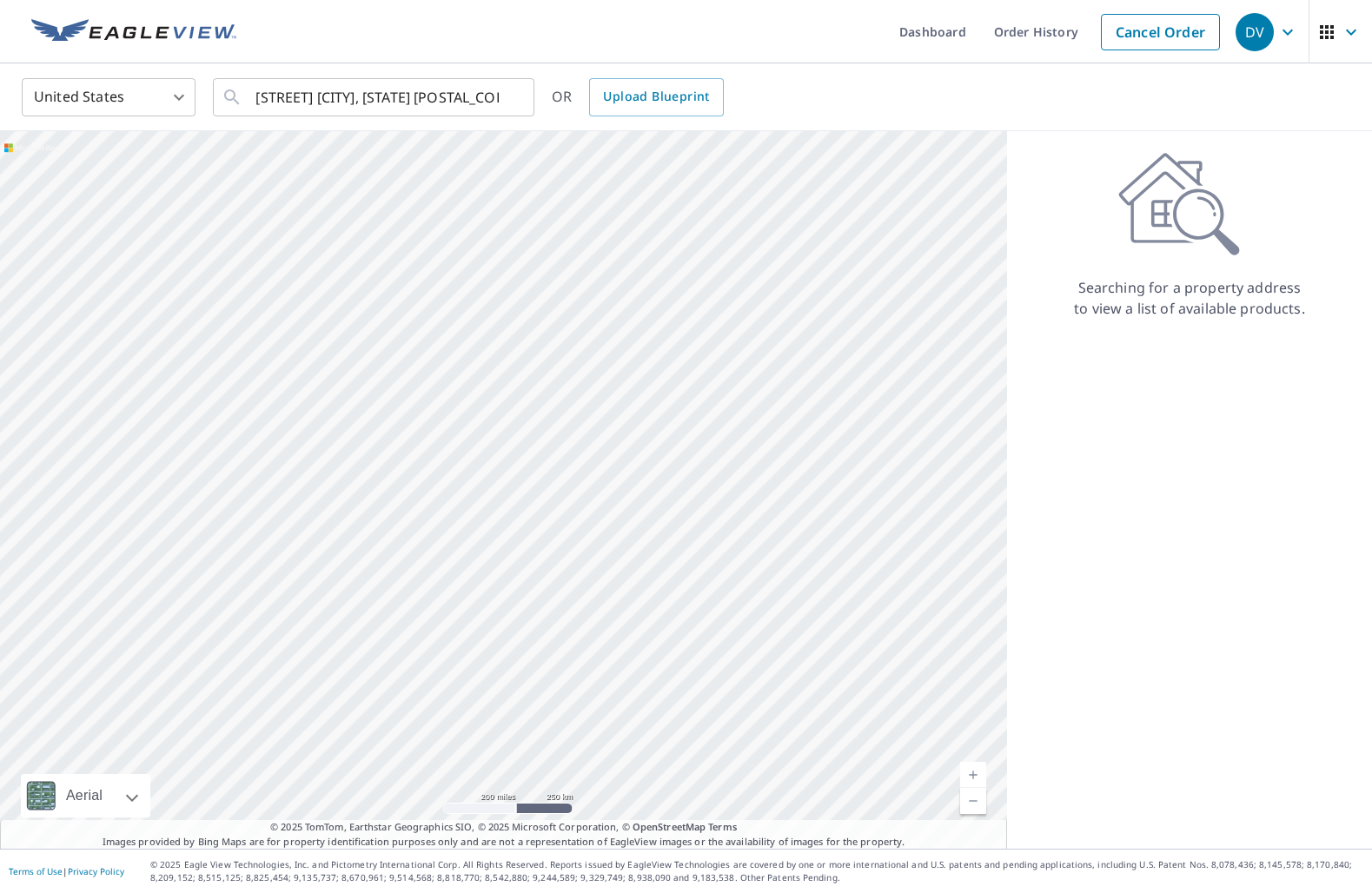 scroll, scrollTop: 0, scrollLeft: 0, axis: both 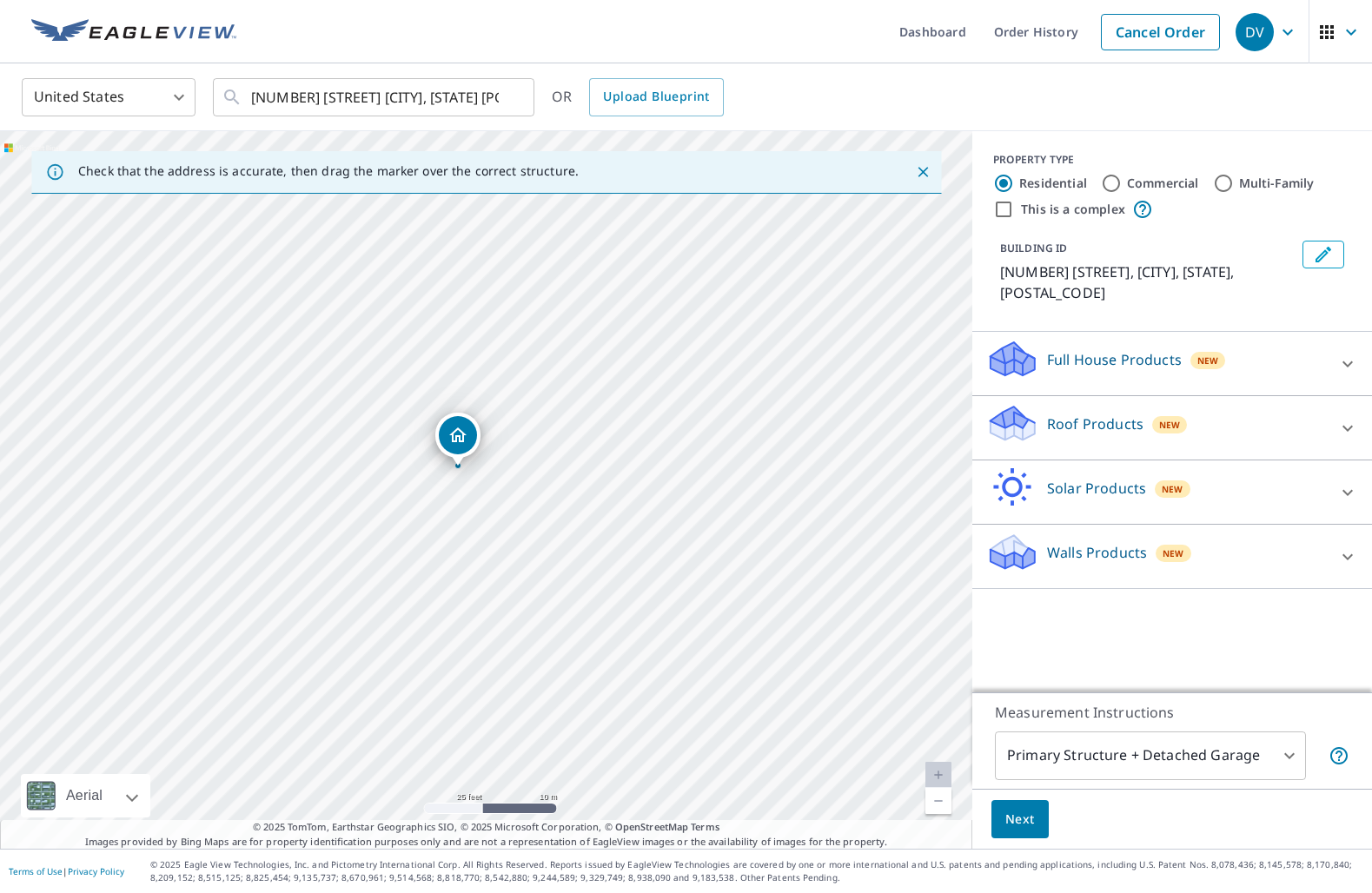 click on "Full House Products" at bounding box center [1114, 360] 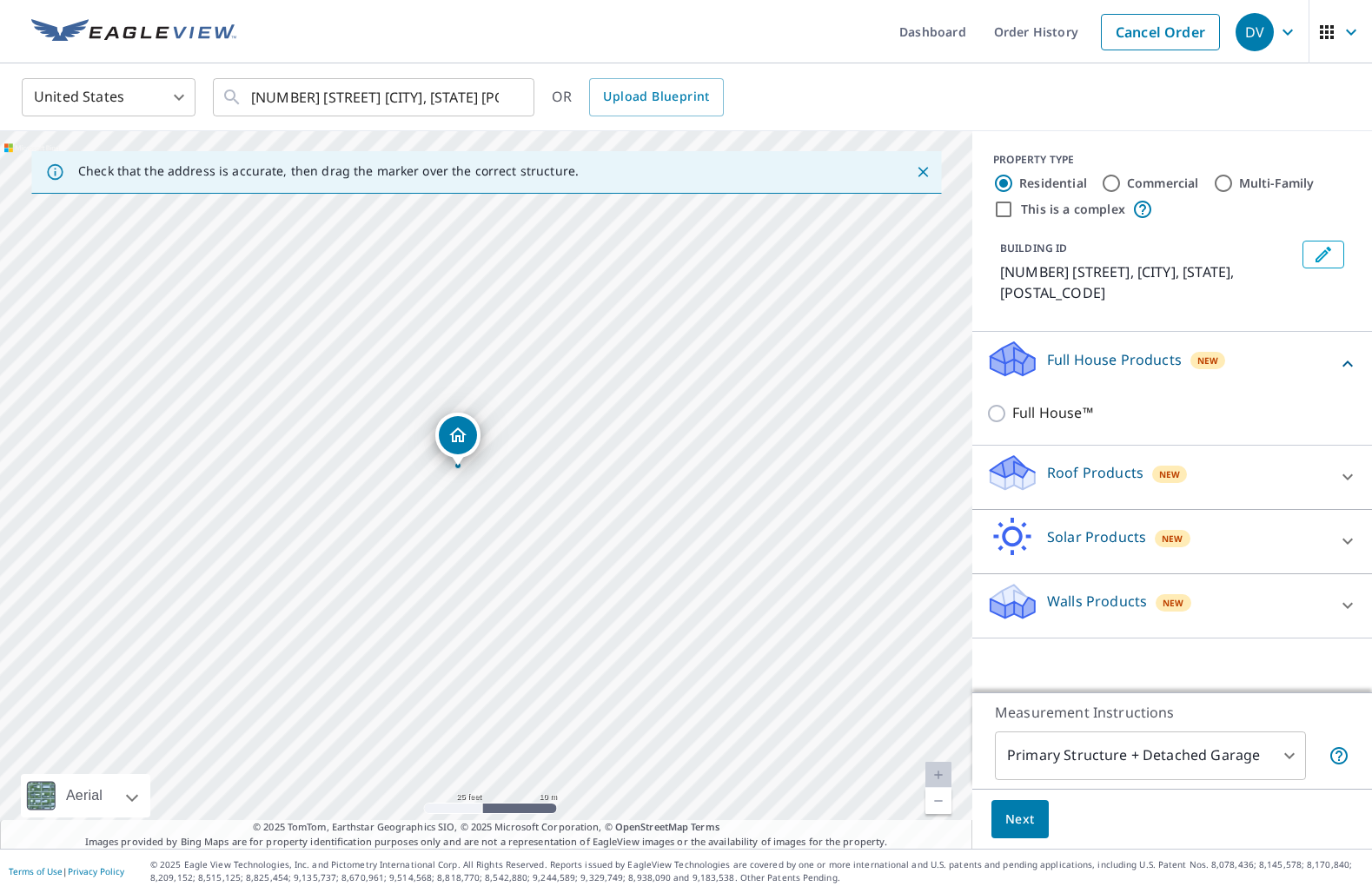 click on "Roof Products" at bounding box center [1095, 473] 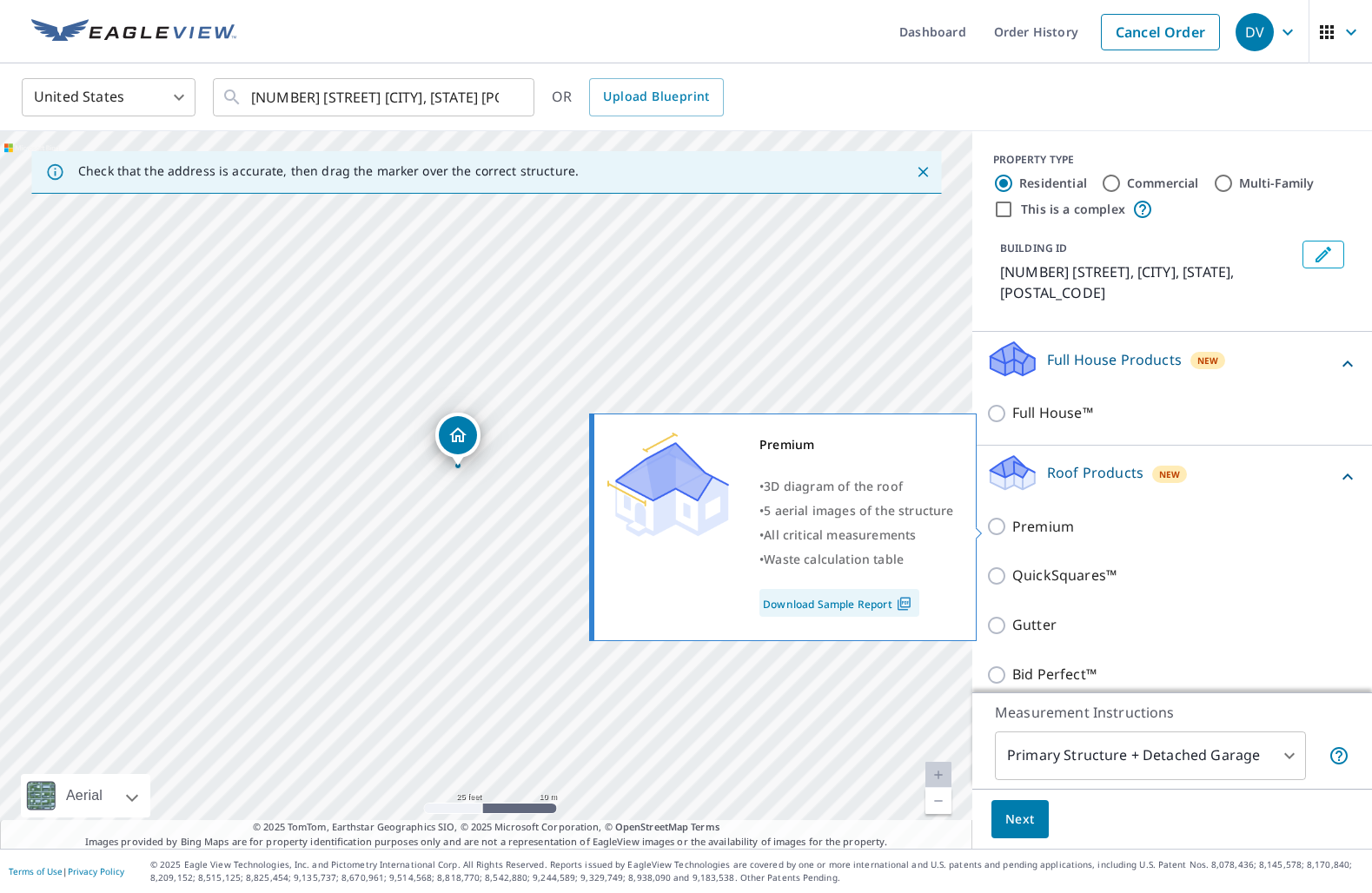 click on "Premium" at bounding box center [999, 526] 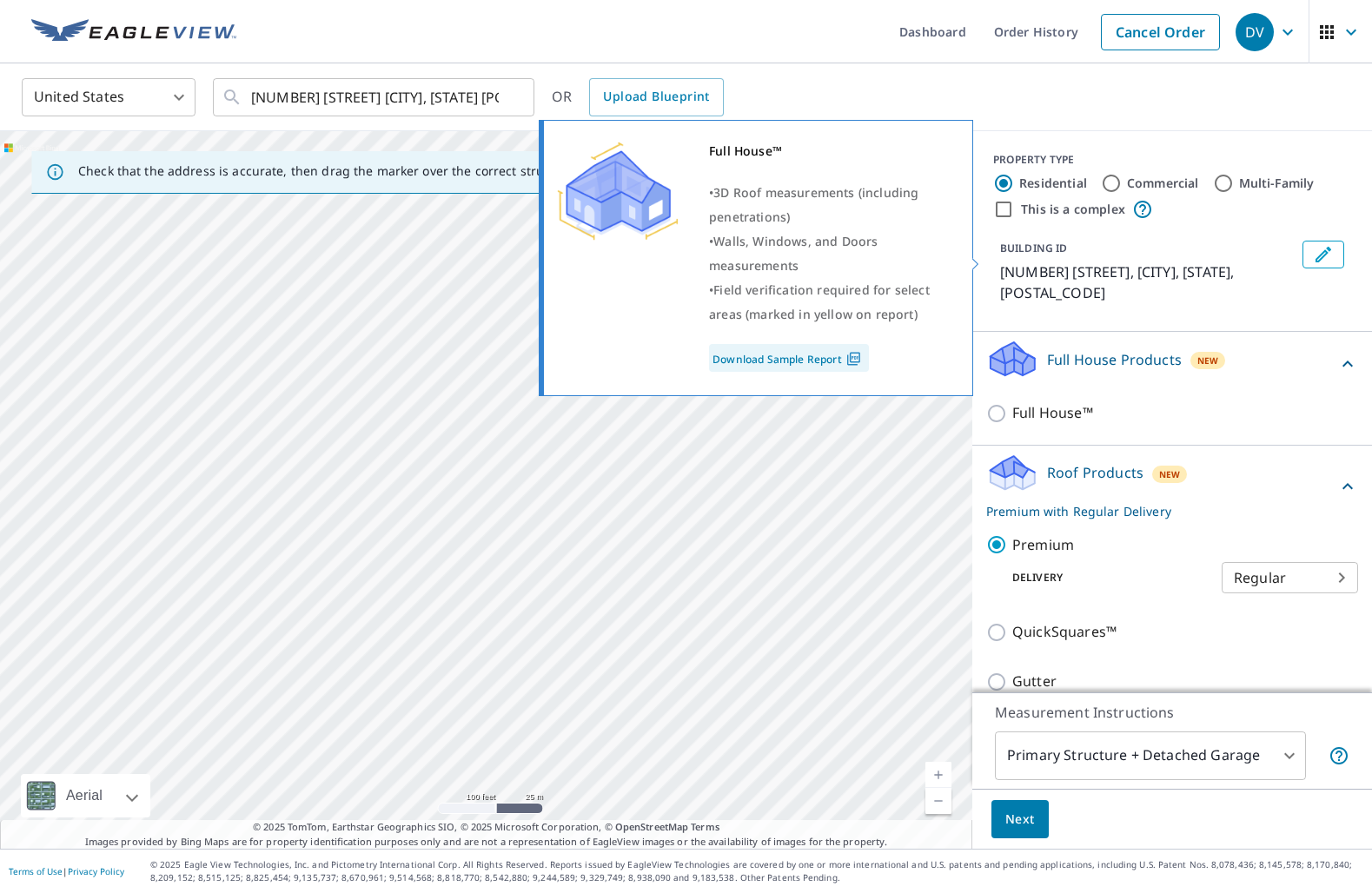 scroll, scrollTop: 202, scrollLeft: 0, axis: vertical 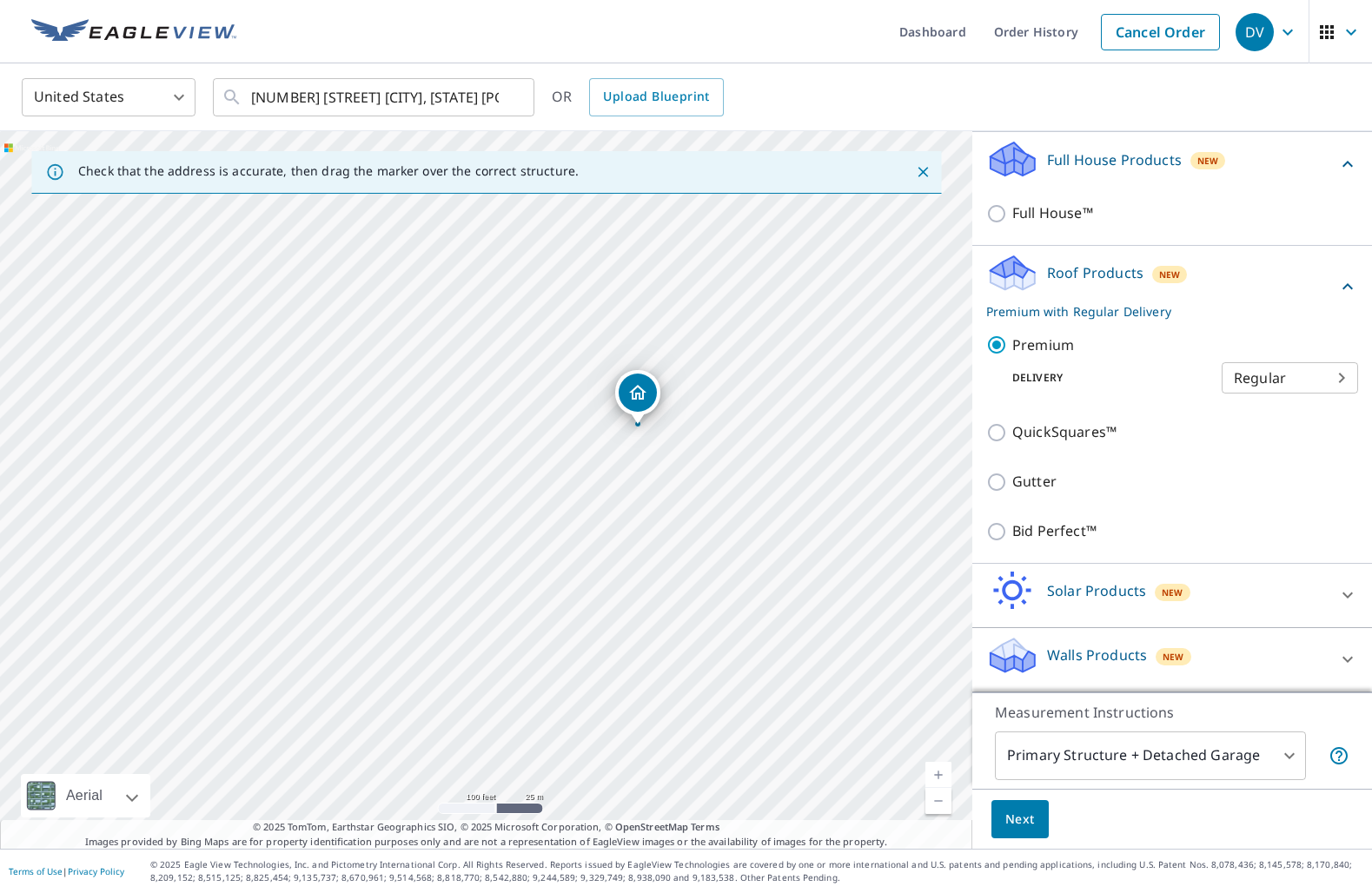 drag, startPoint x: 676, startPoint y: 418, endPoint x: 674, endPoint y: 482, distance: 64.03124 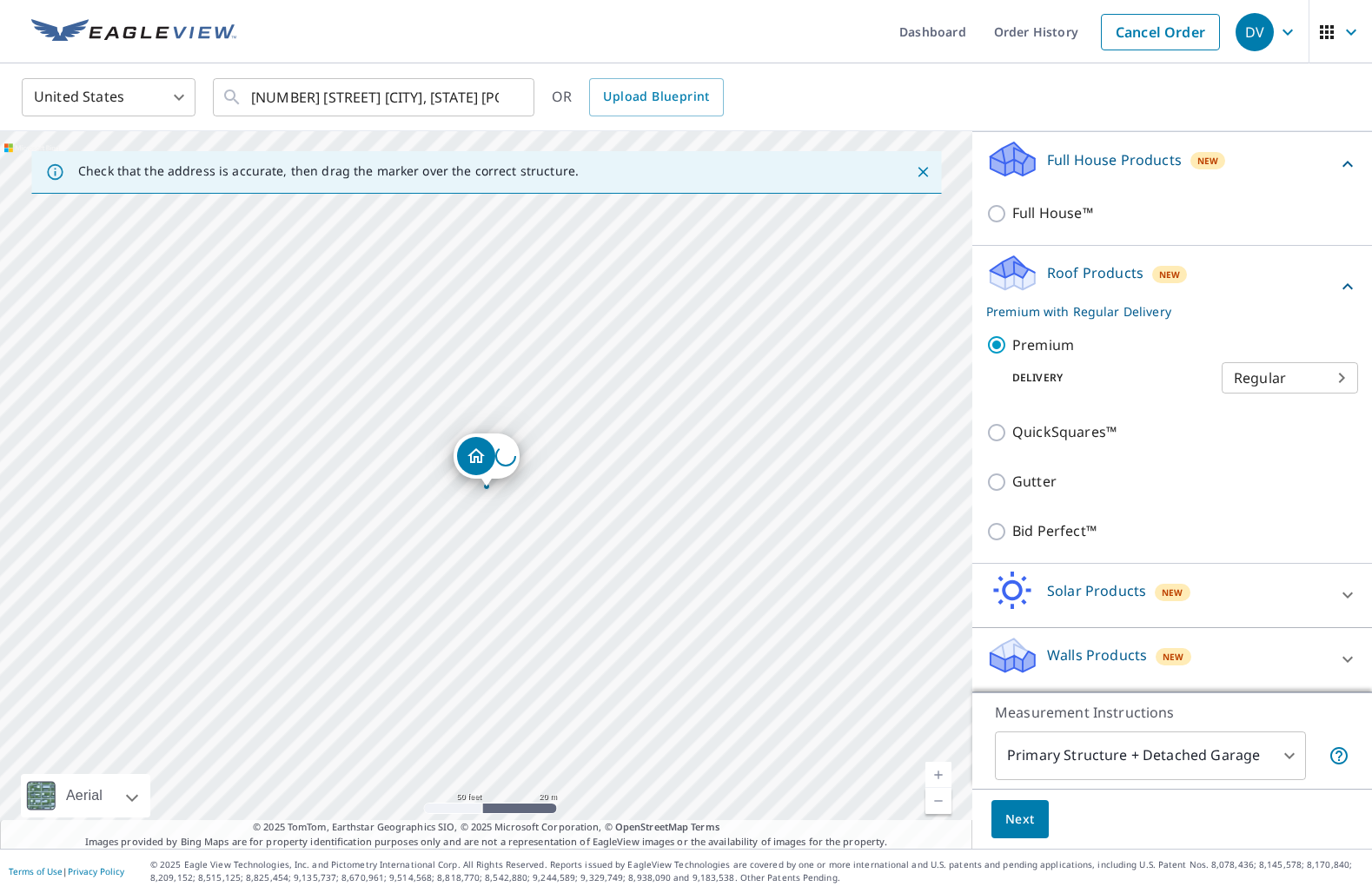 scroll, scrollTop: 202, scrollLeft: 0, axis: vertical 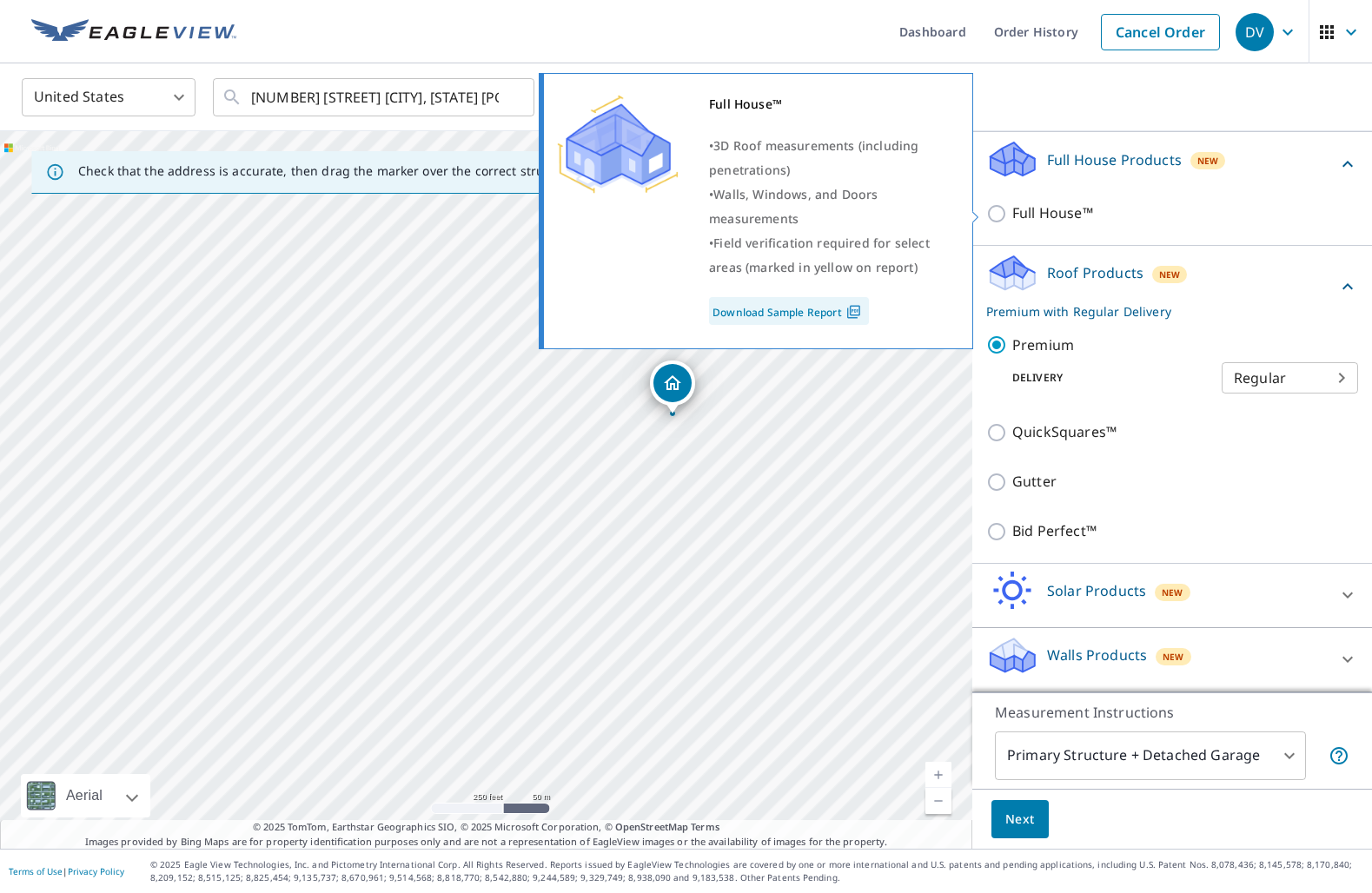 drag, startPoint x: 1237, startPoint y: 213, endPoint x: 1231, endPoint y: 326, distance: 113.15918 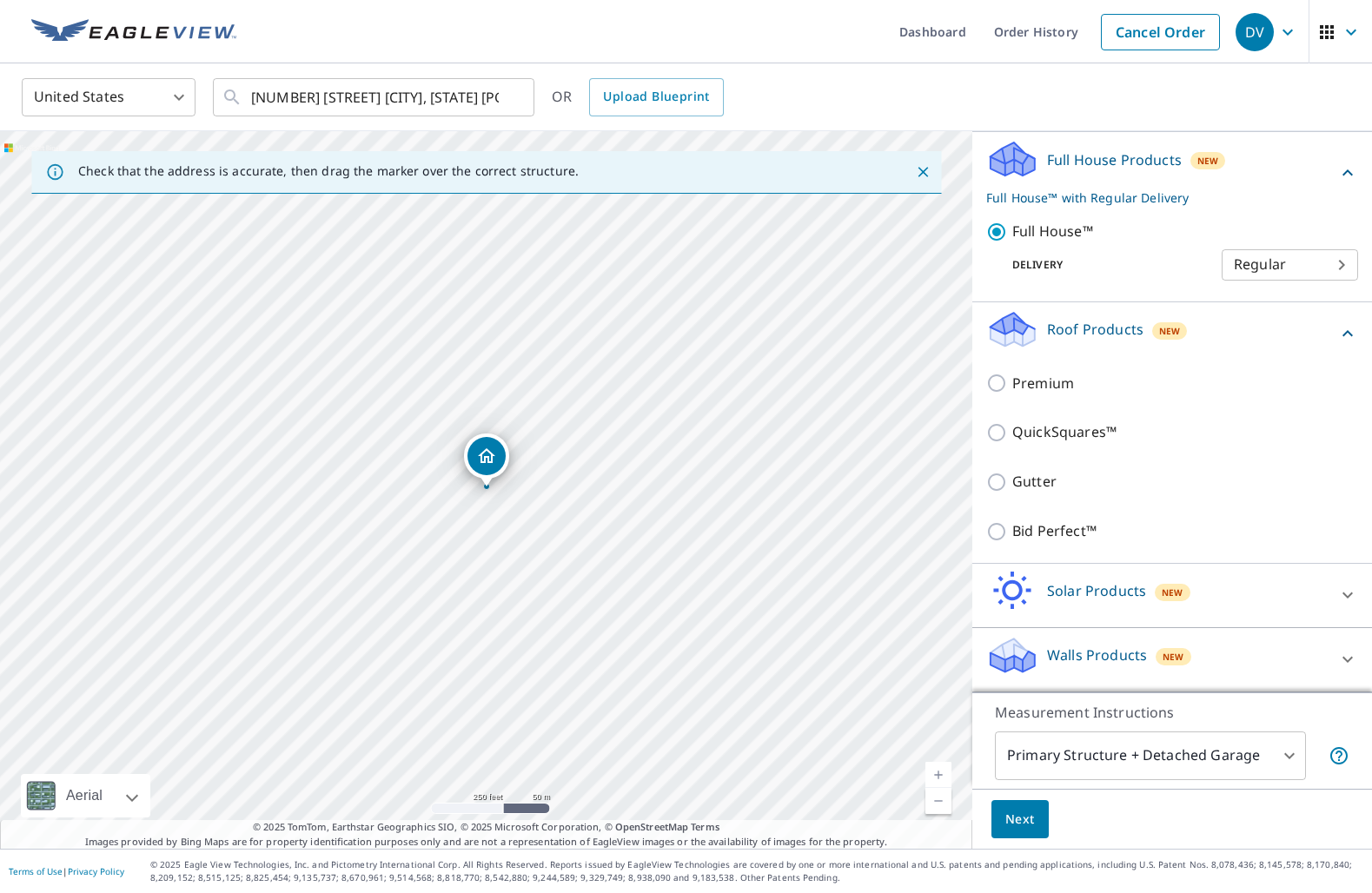 click on "Next" at bounding box center [1020, 819] 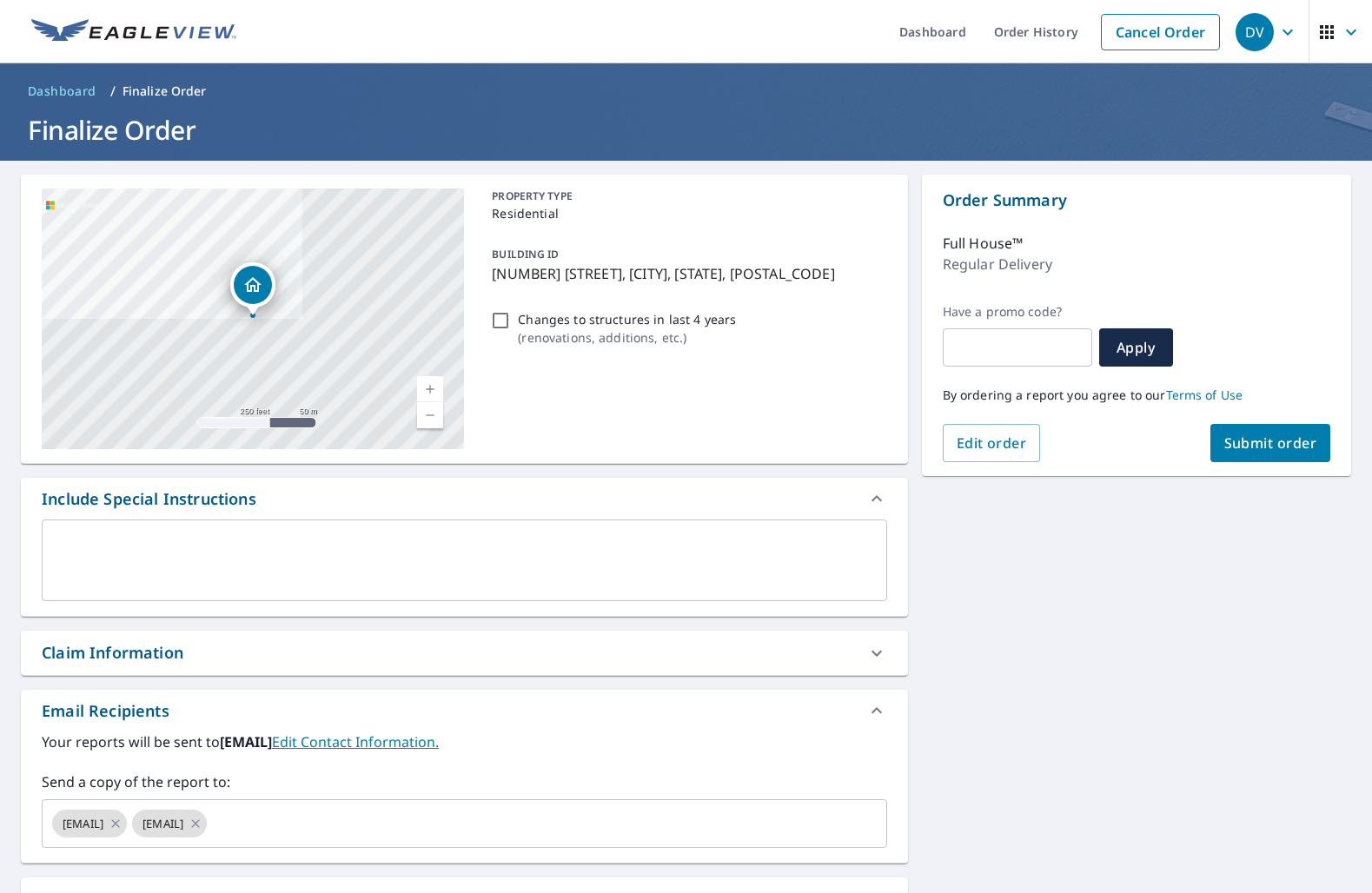 click at bounding box center [464, 560] 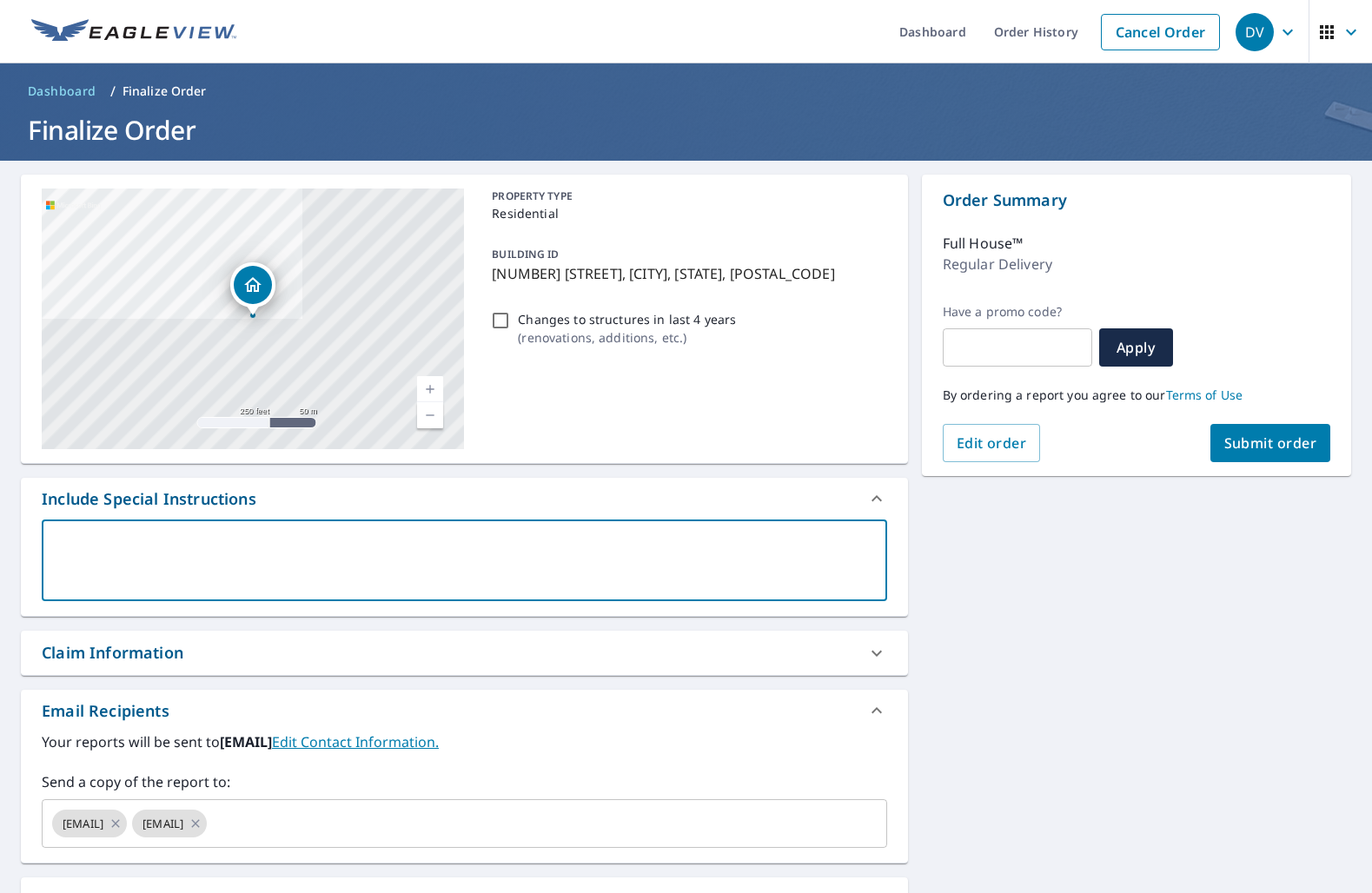 type on "P" 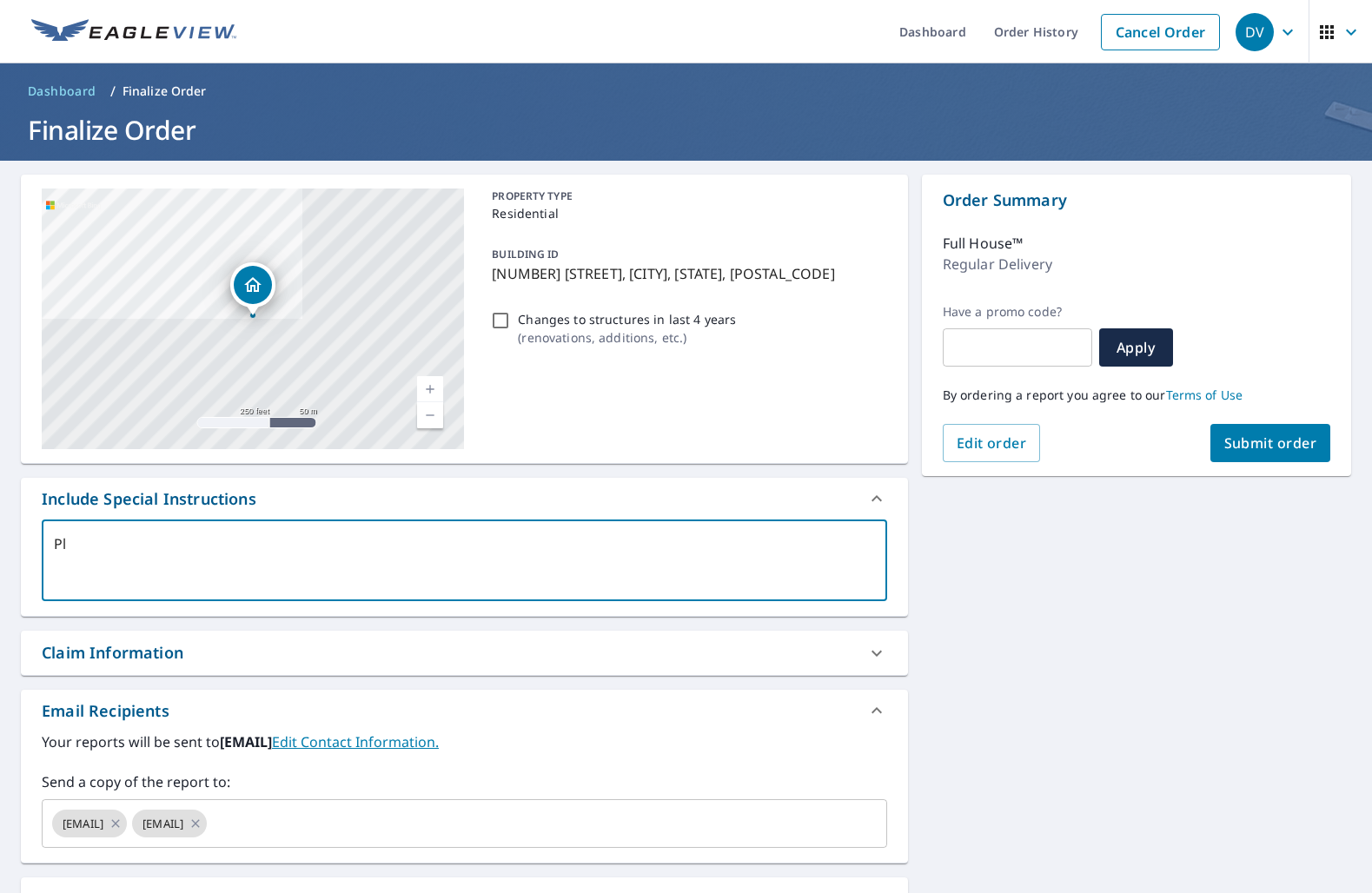 type on "Ple" 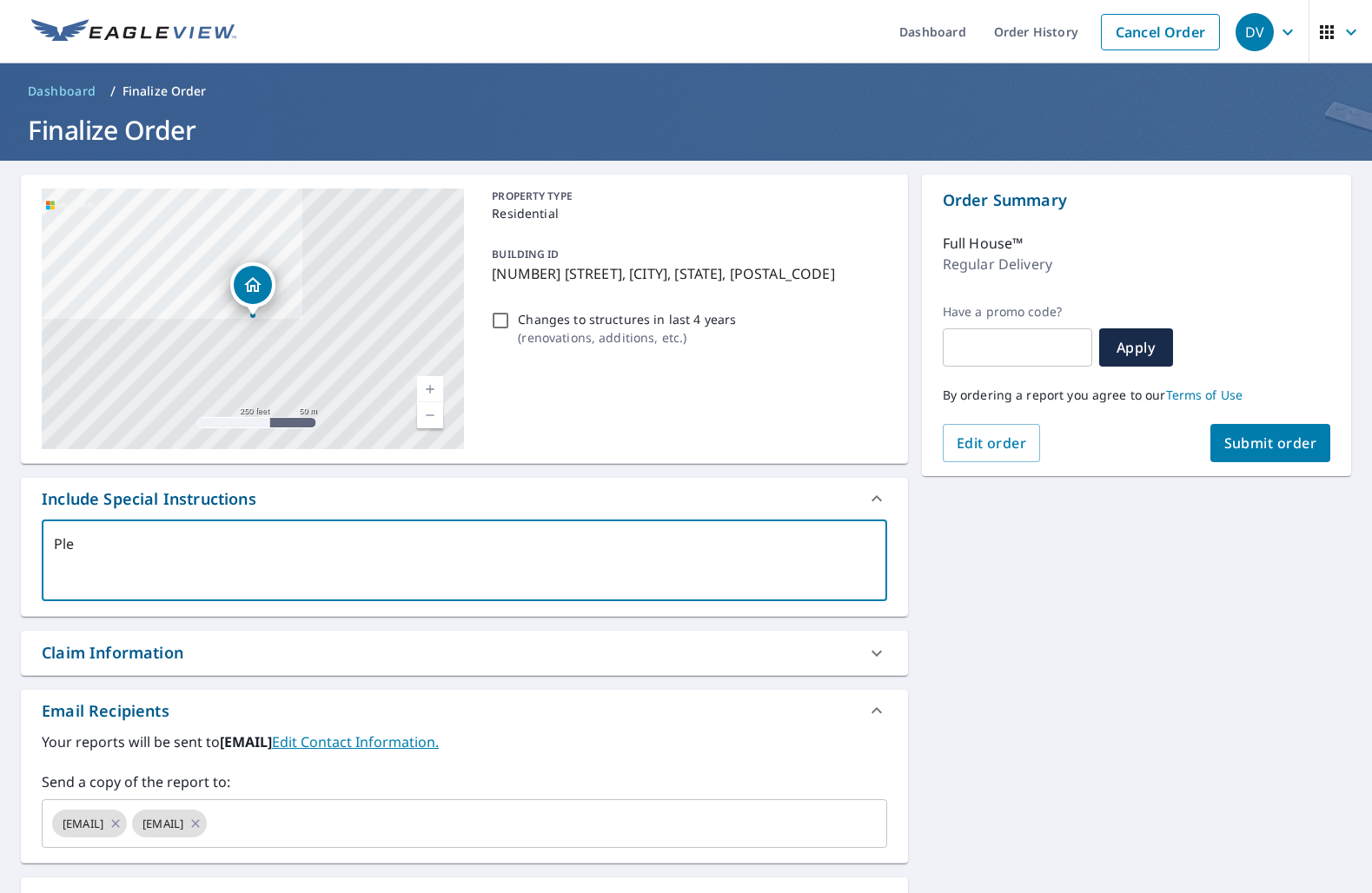 type on "Plea" 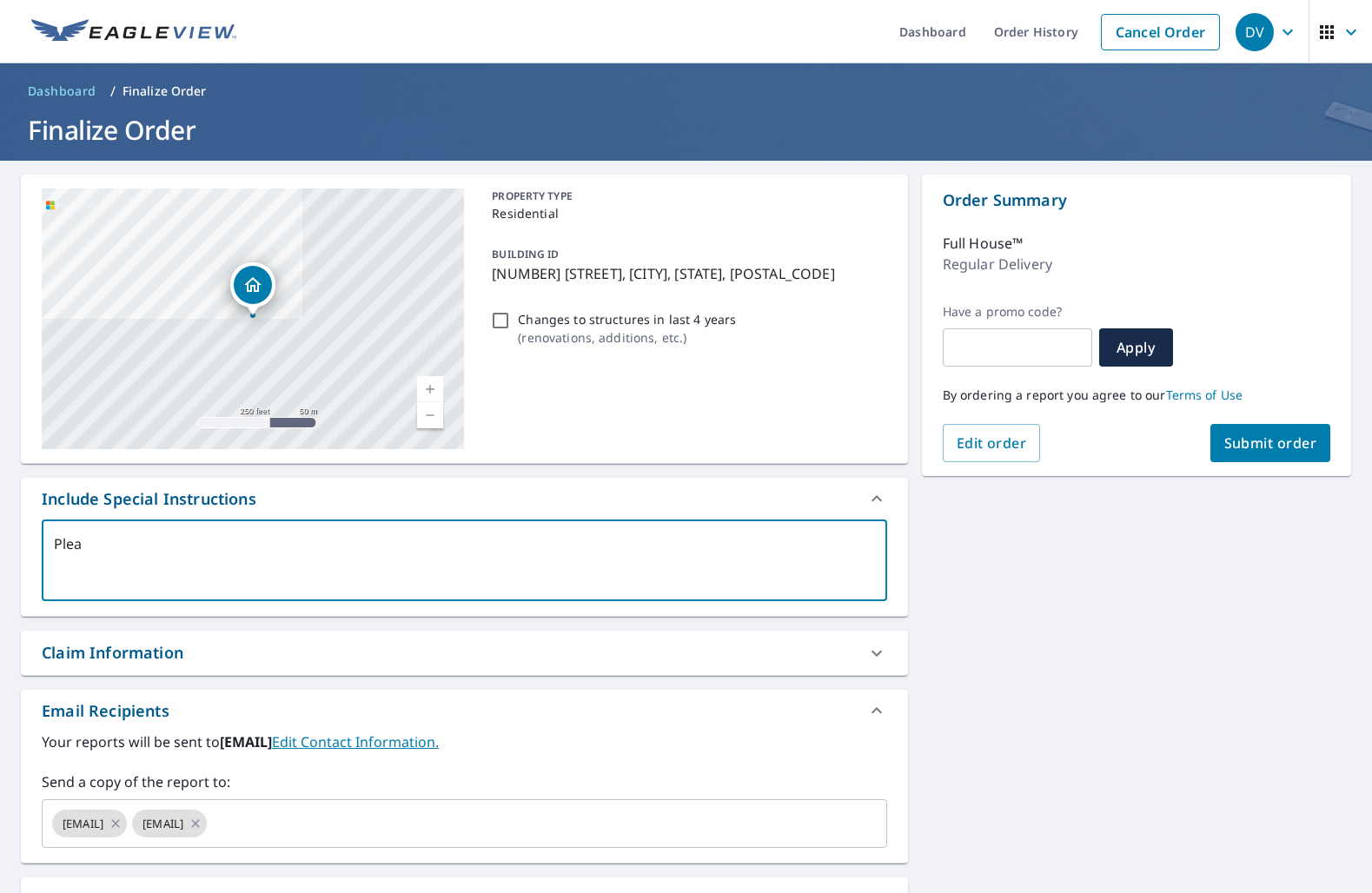 type on "Pleas" 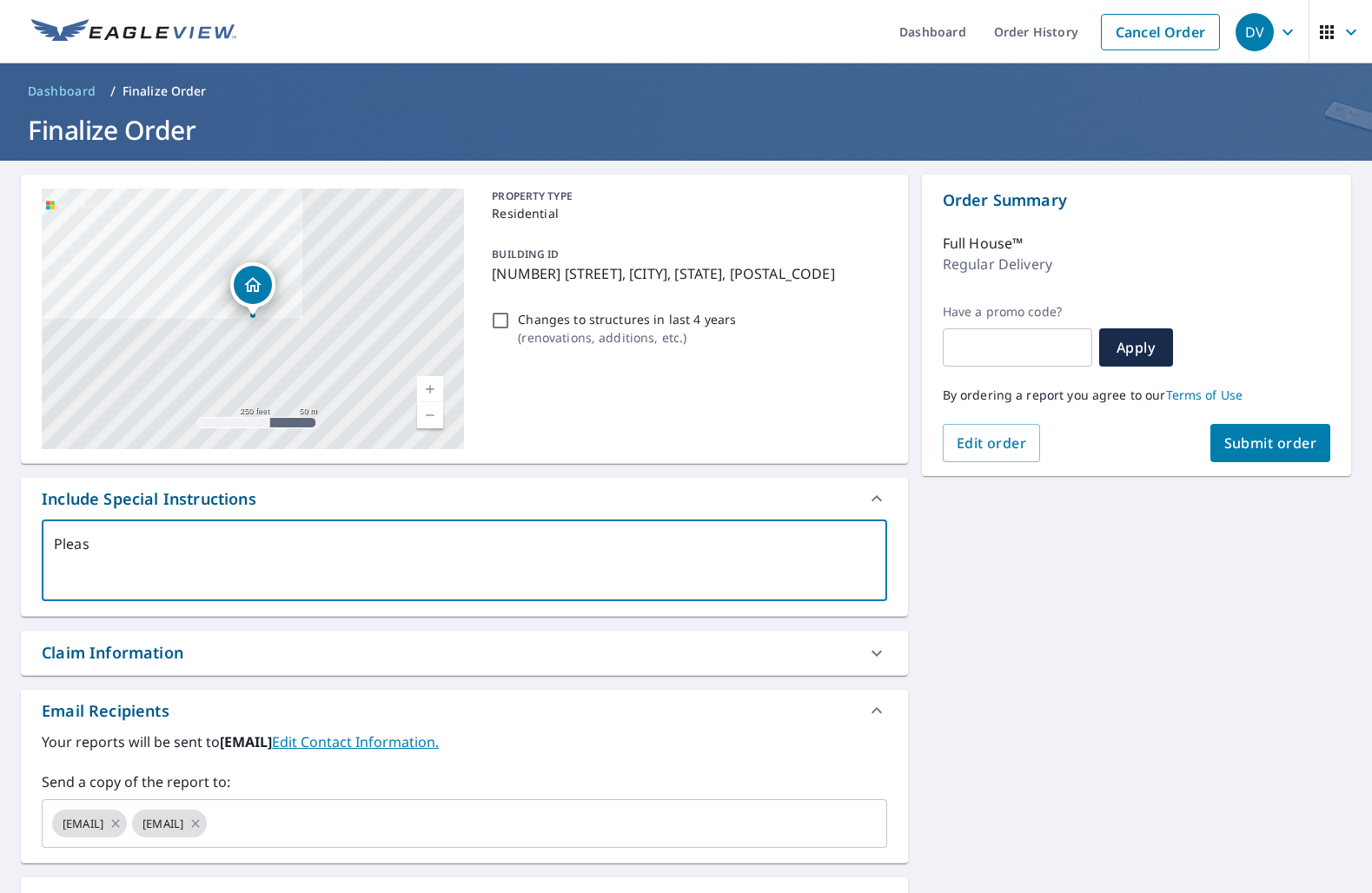 type on "Please" 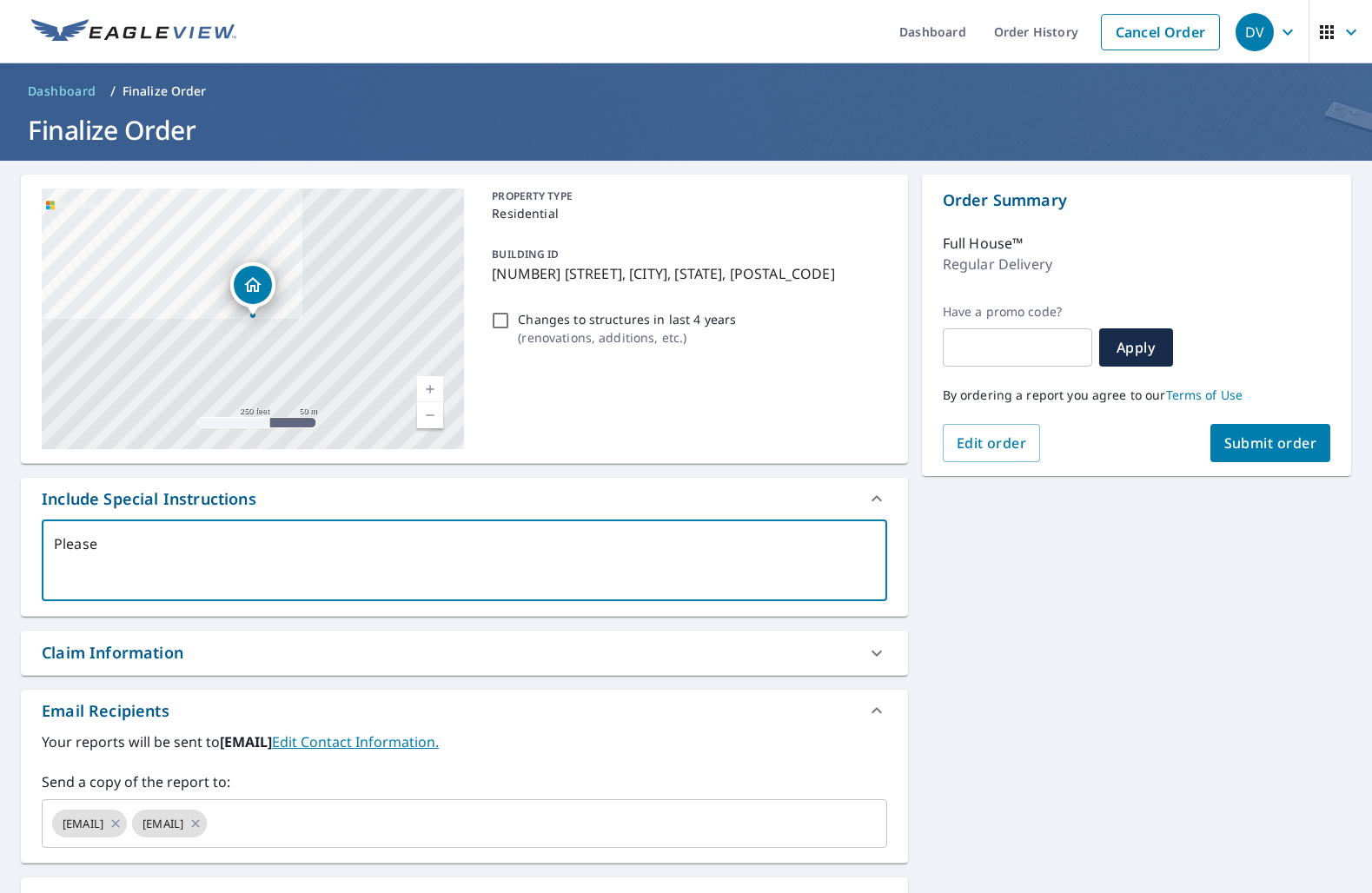 type on "x" 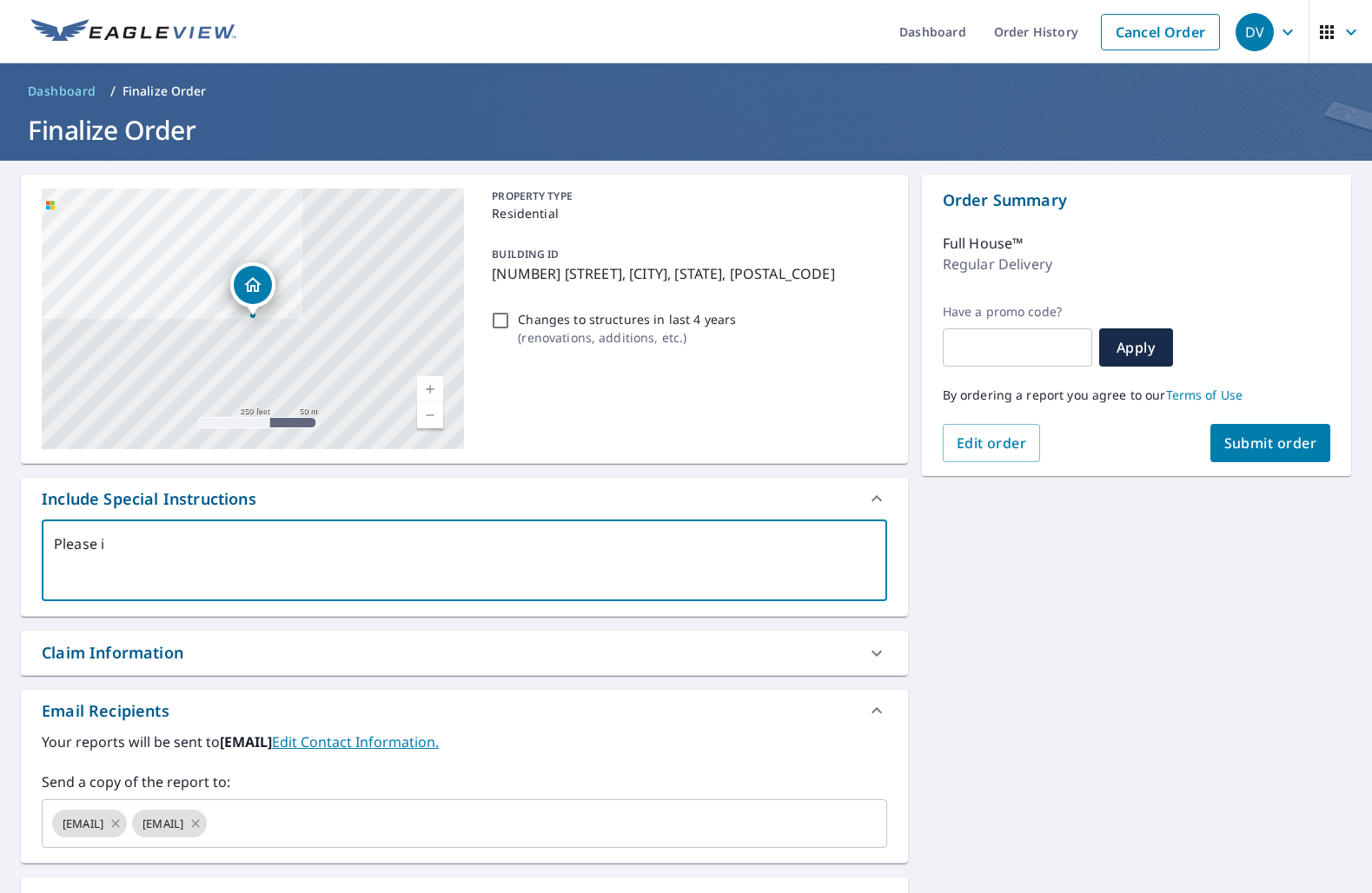 type on "Please in" 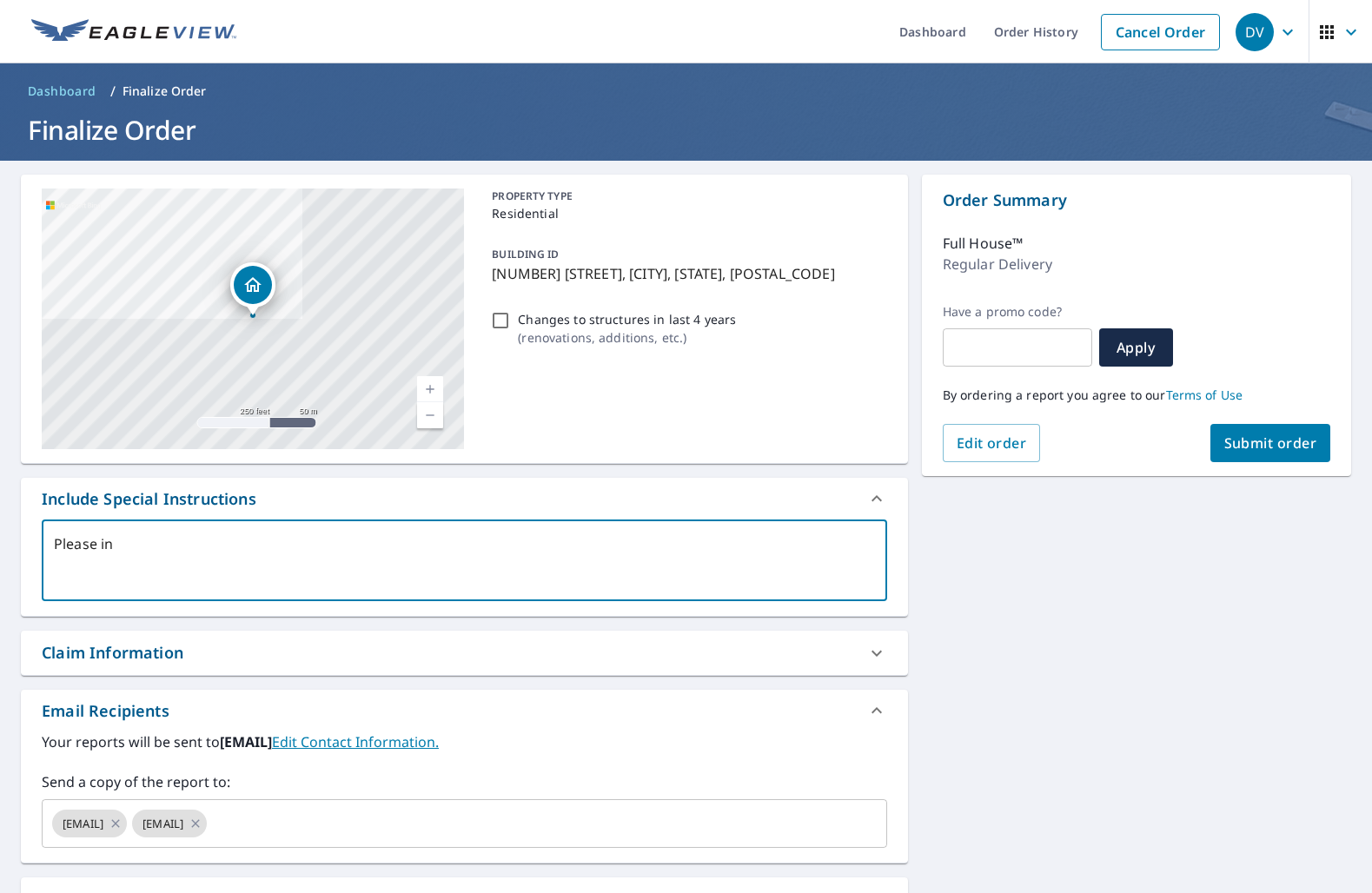 type on "Please inc" 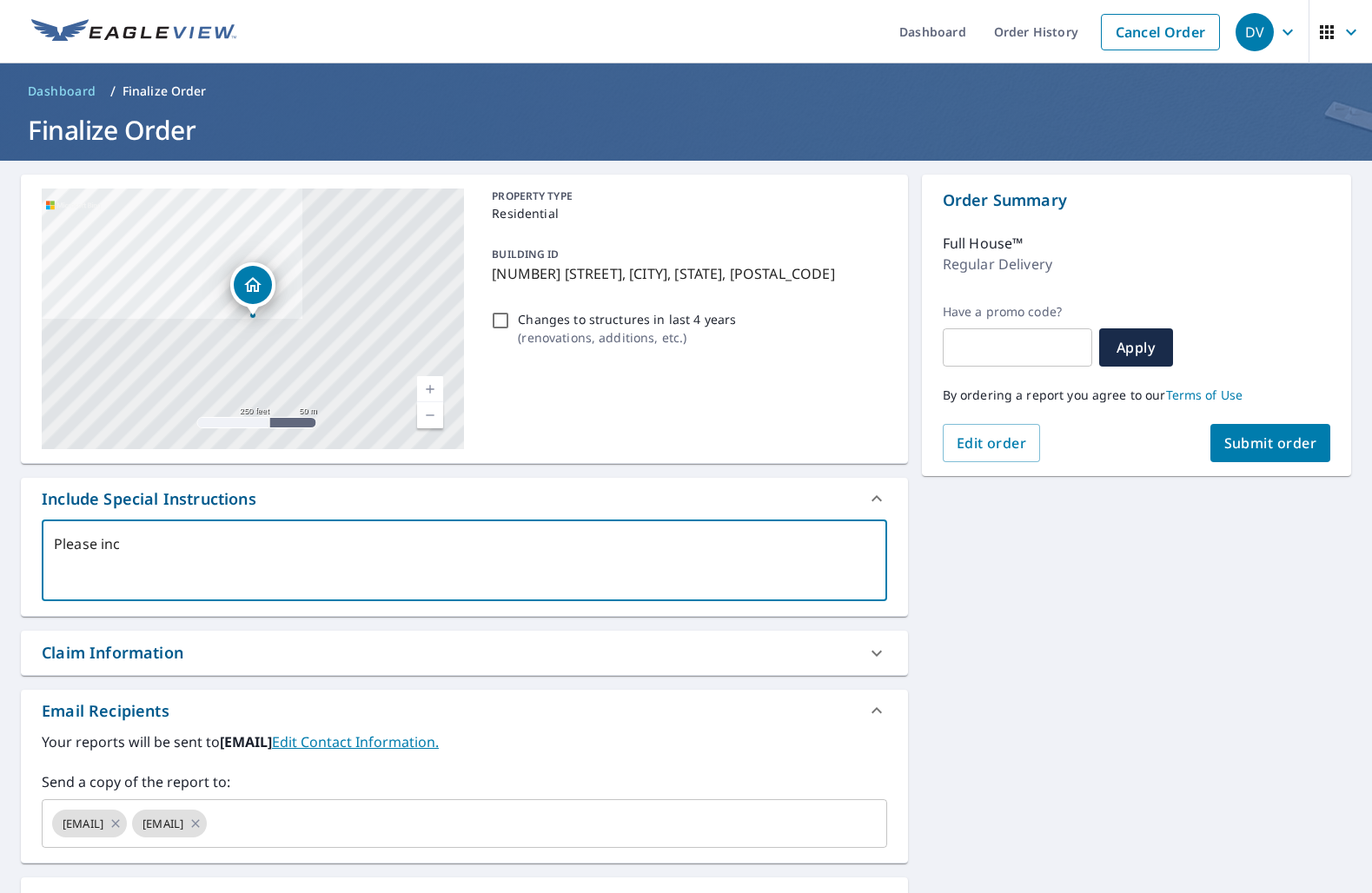 type on "Please incl" 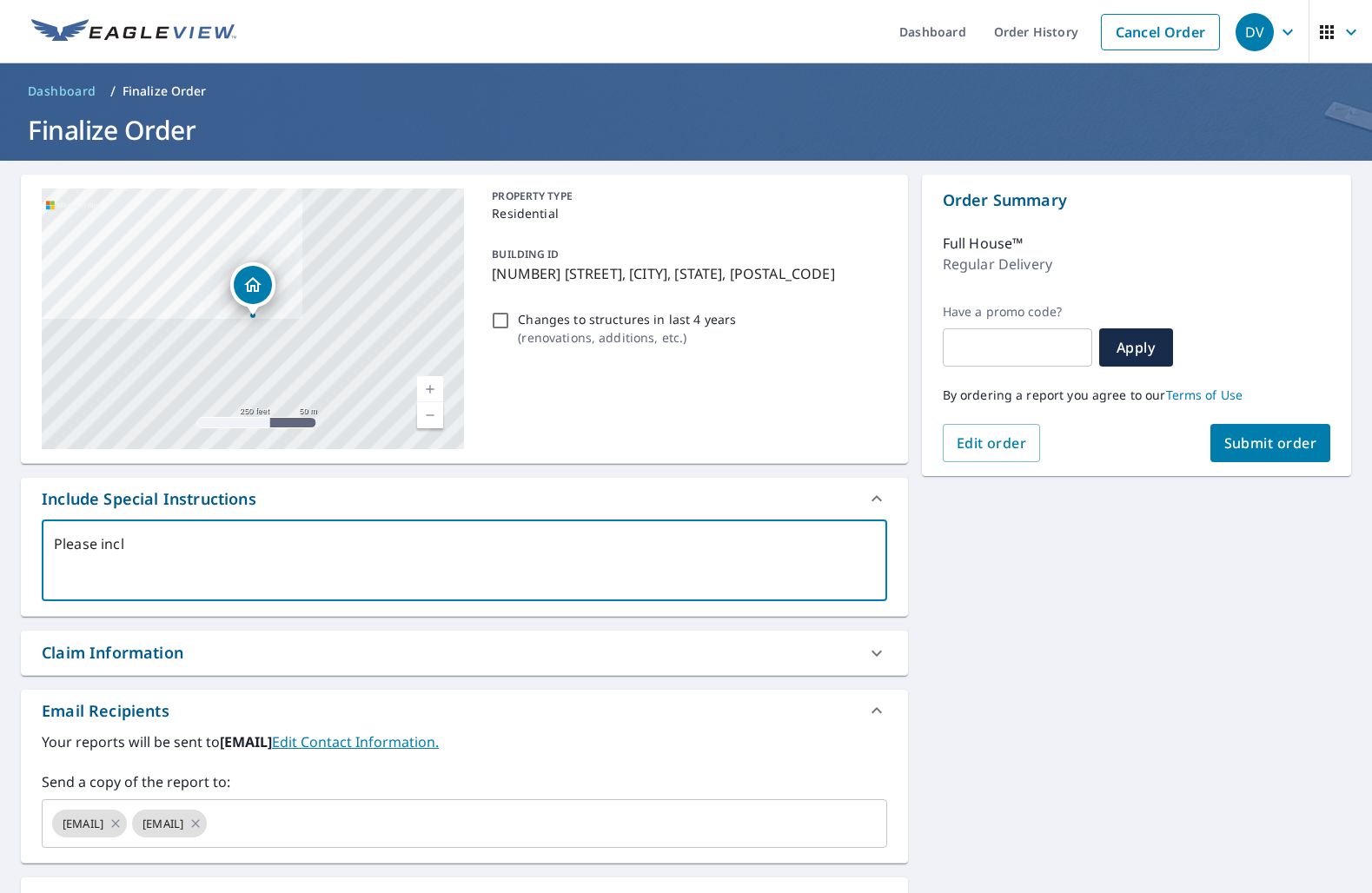 type on "Please inclu" 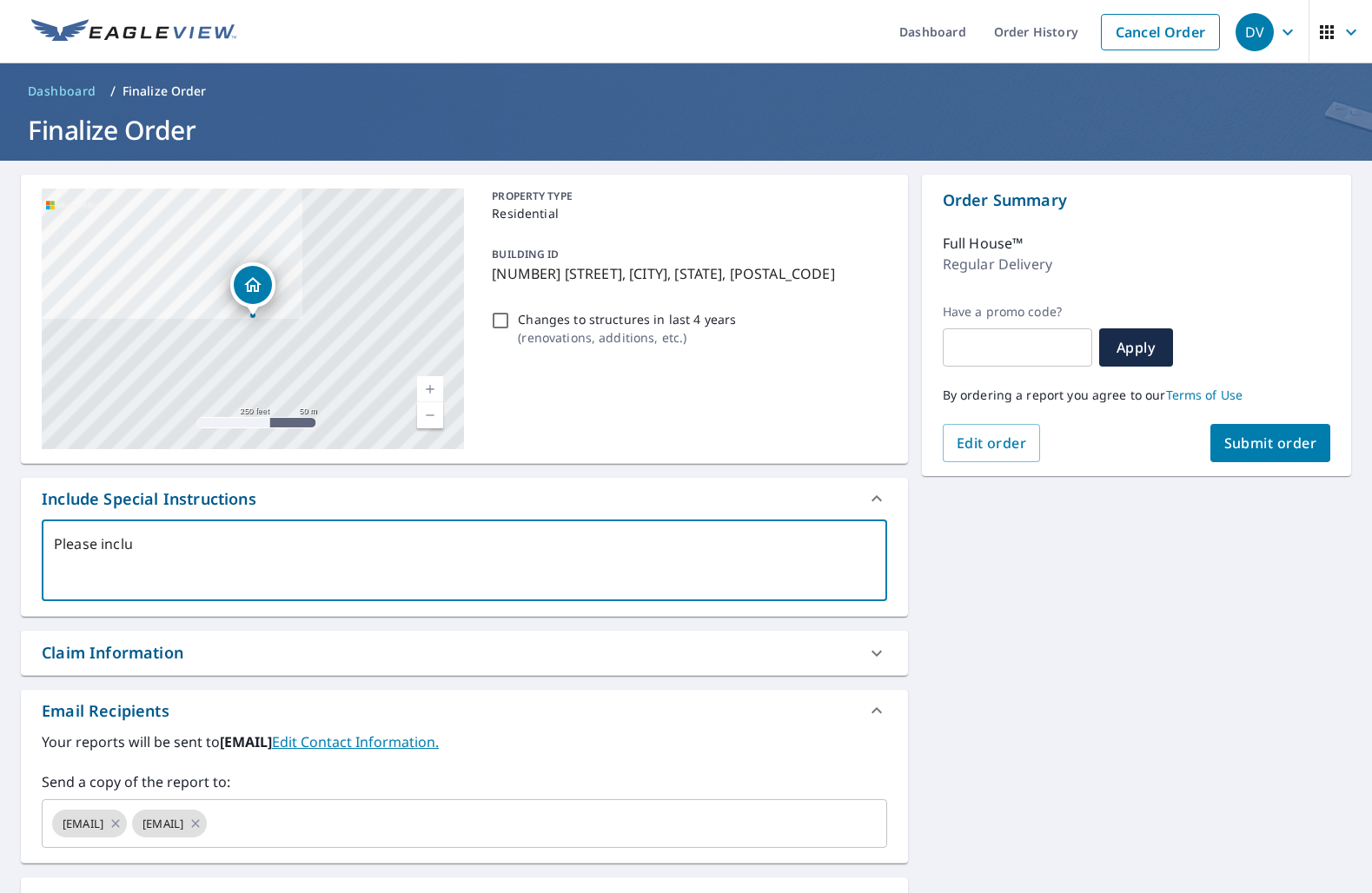 type on "Please includ" 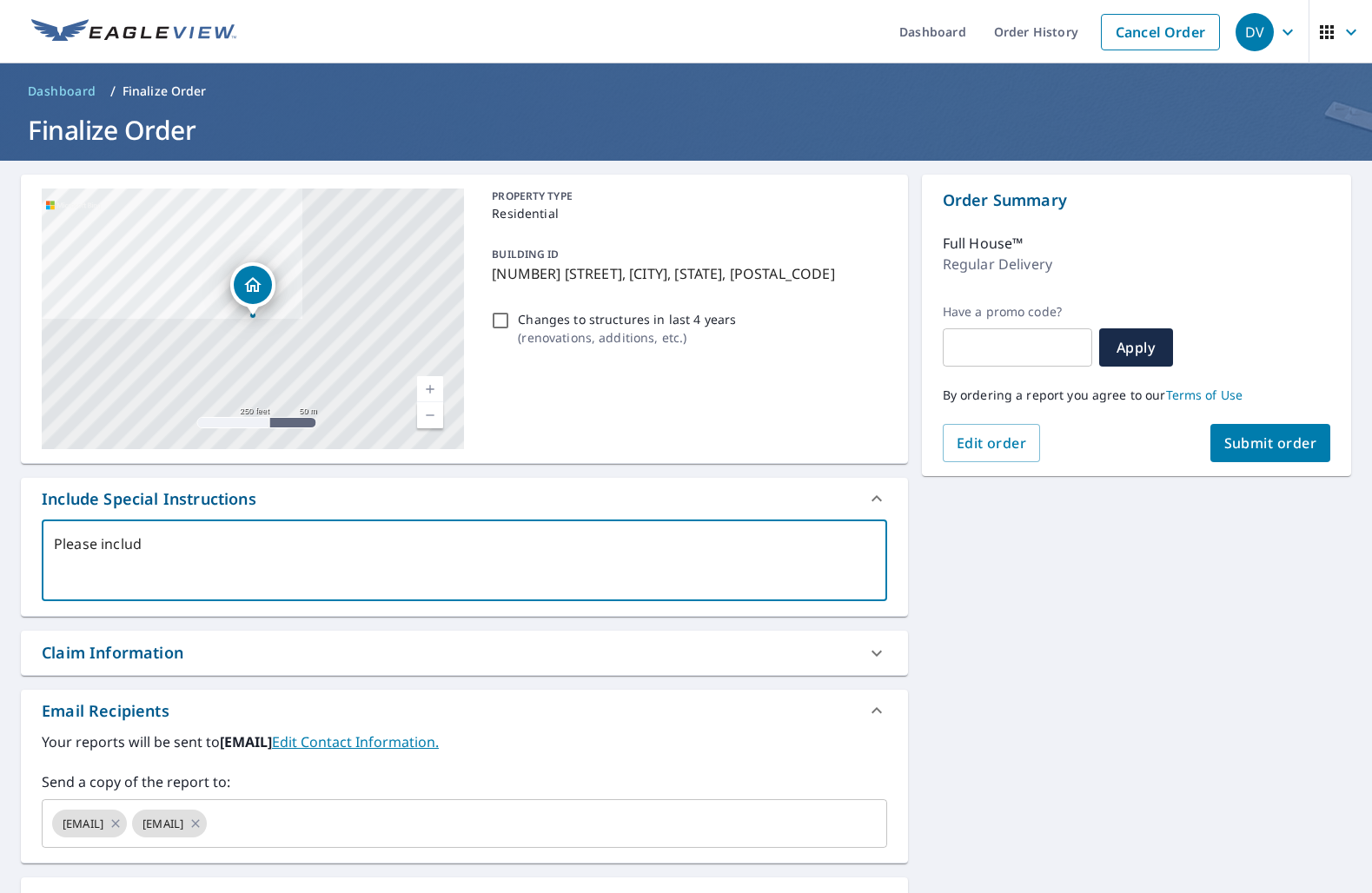 type on "x" 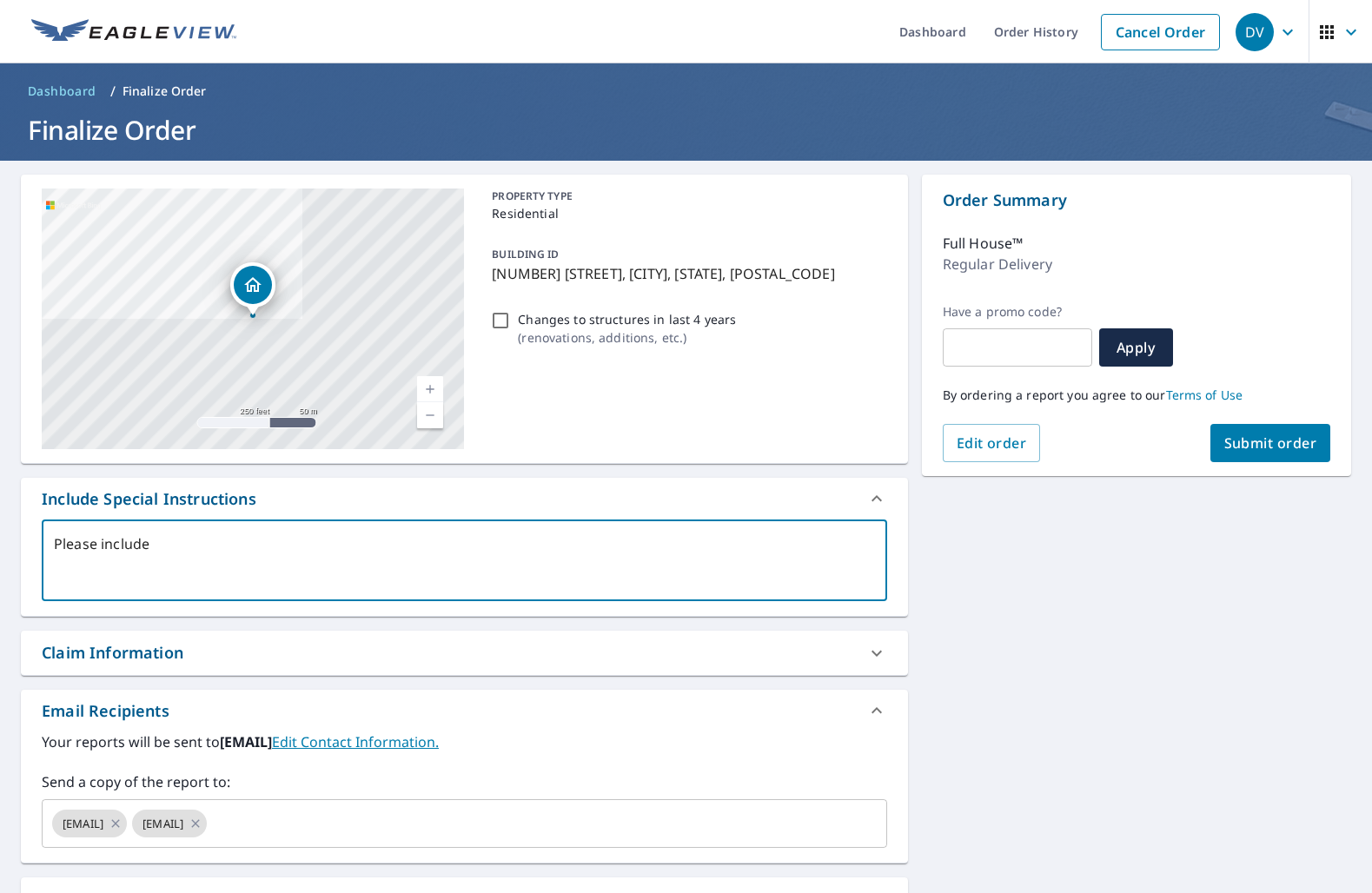 type on "Please include" 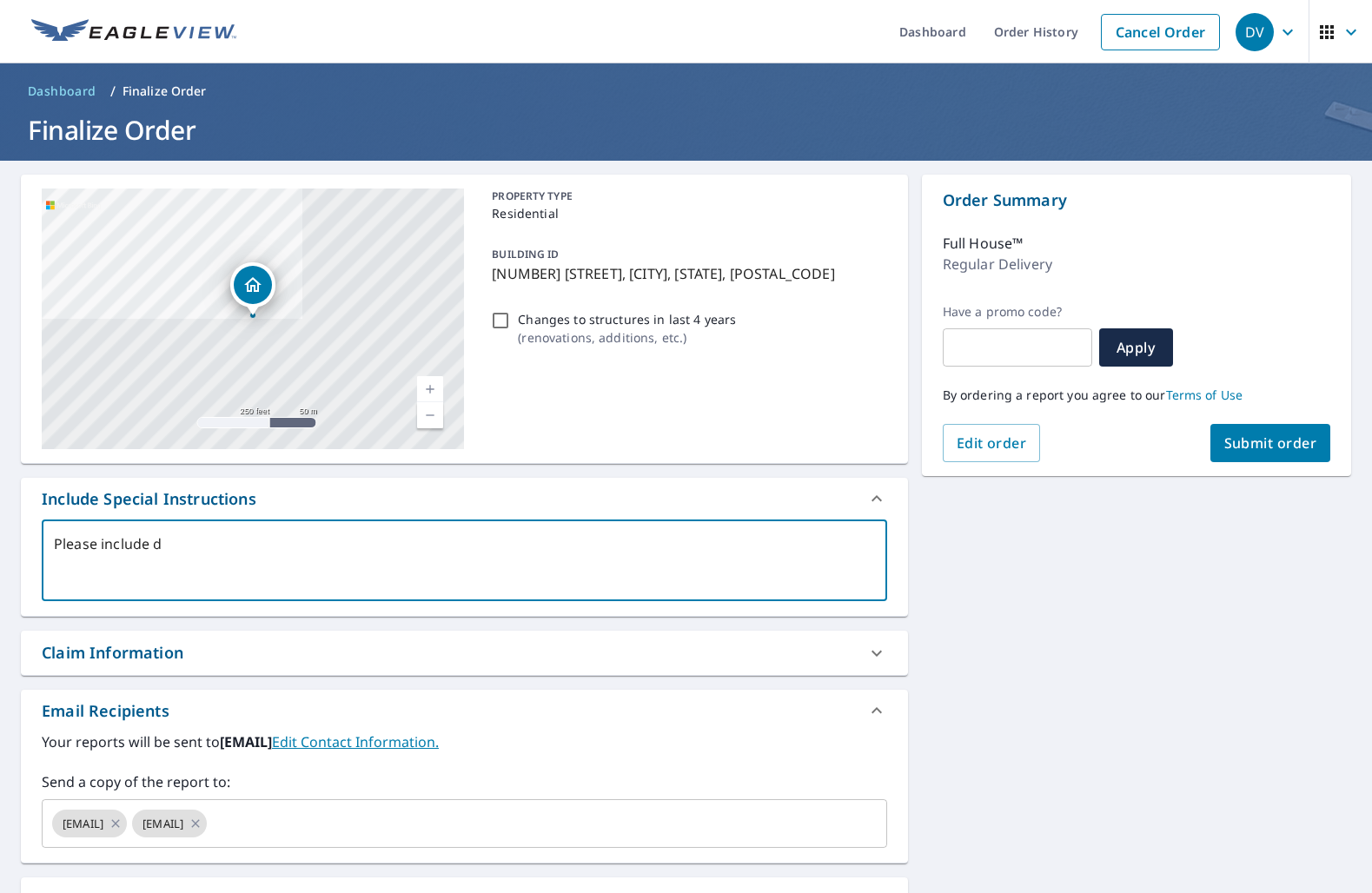 type on "x" 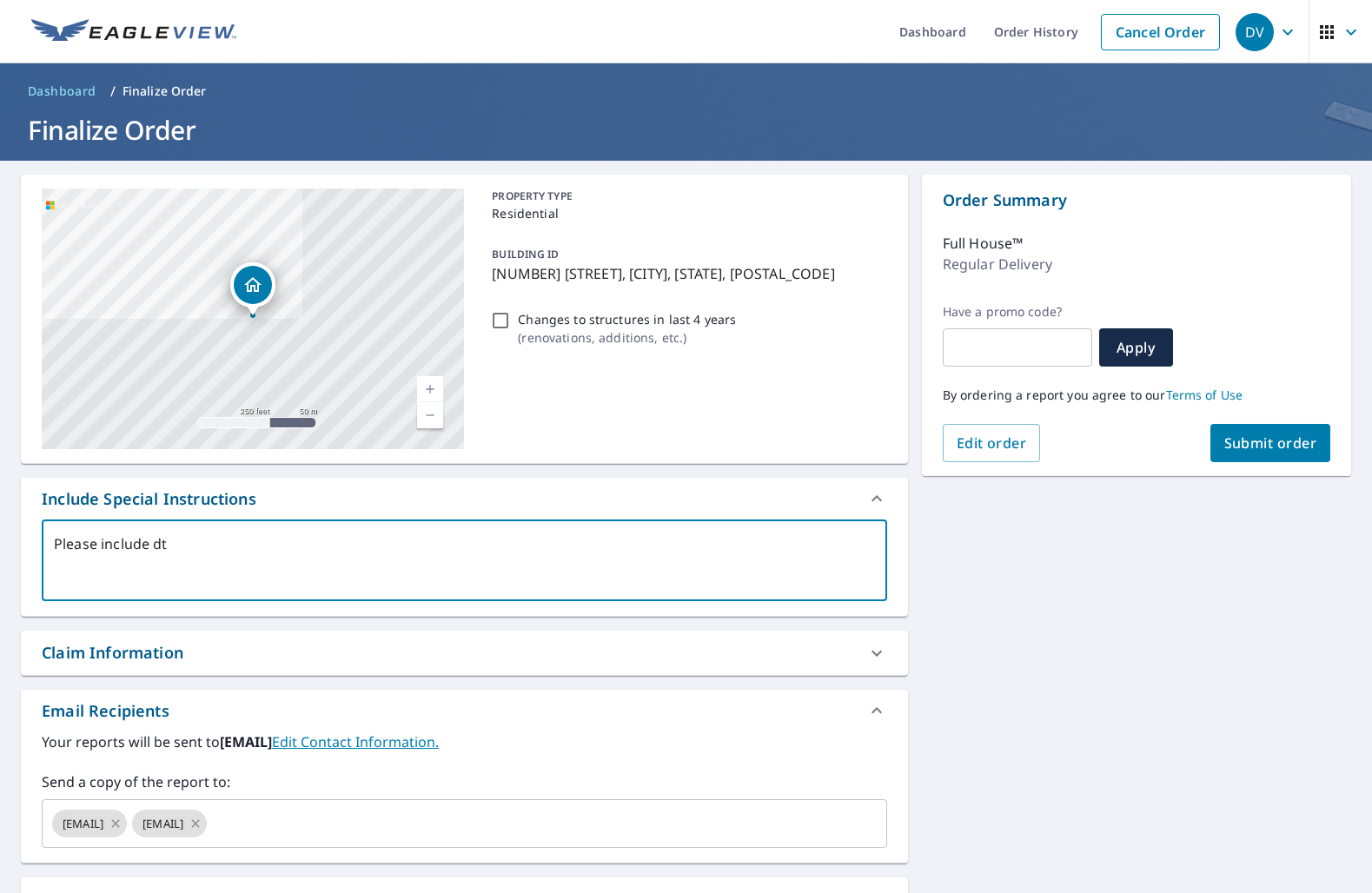 type on "Please include d" 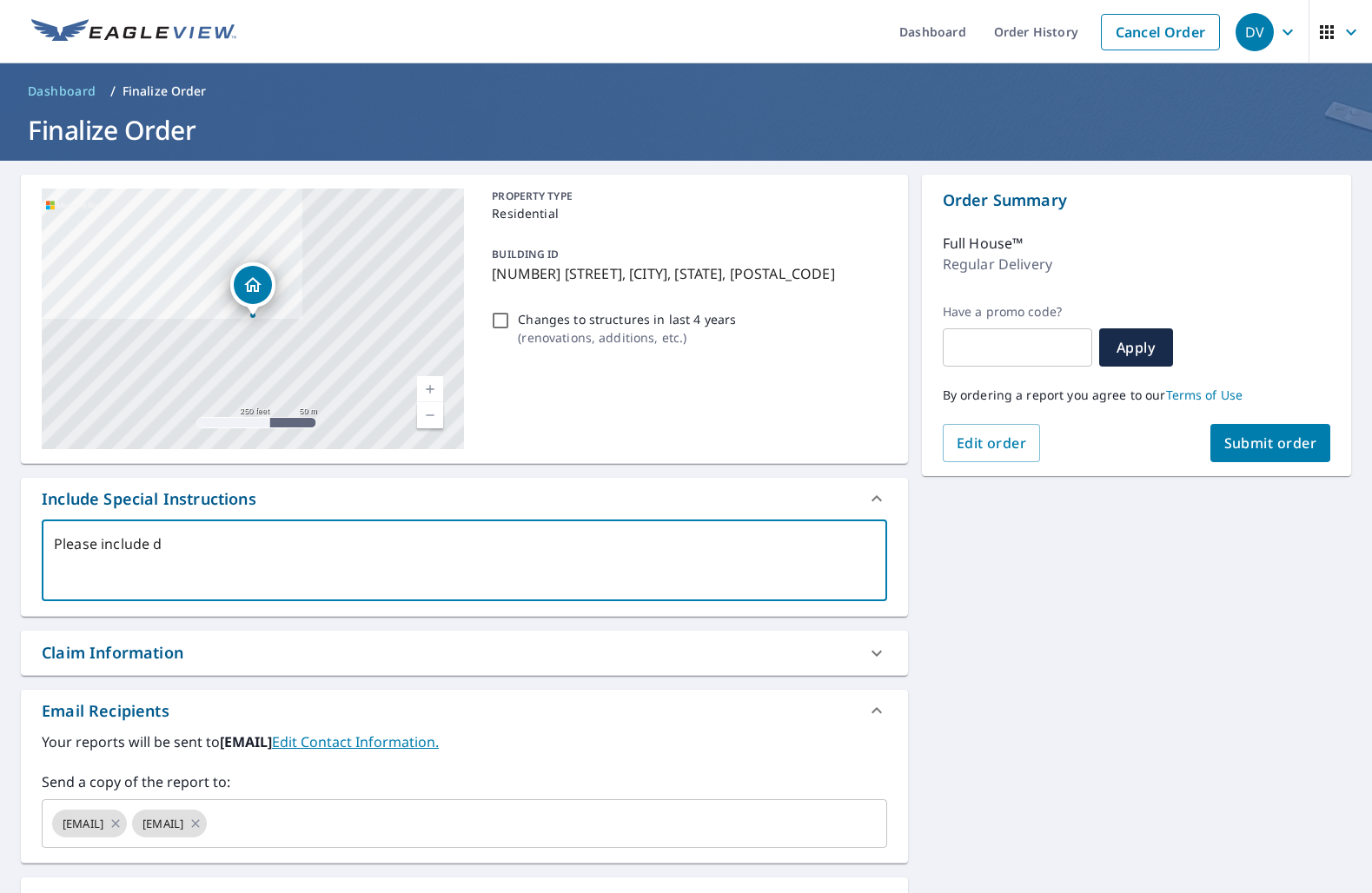 type on "Please include de" 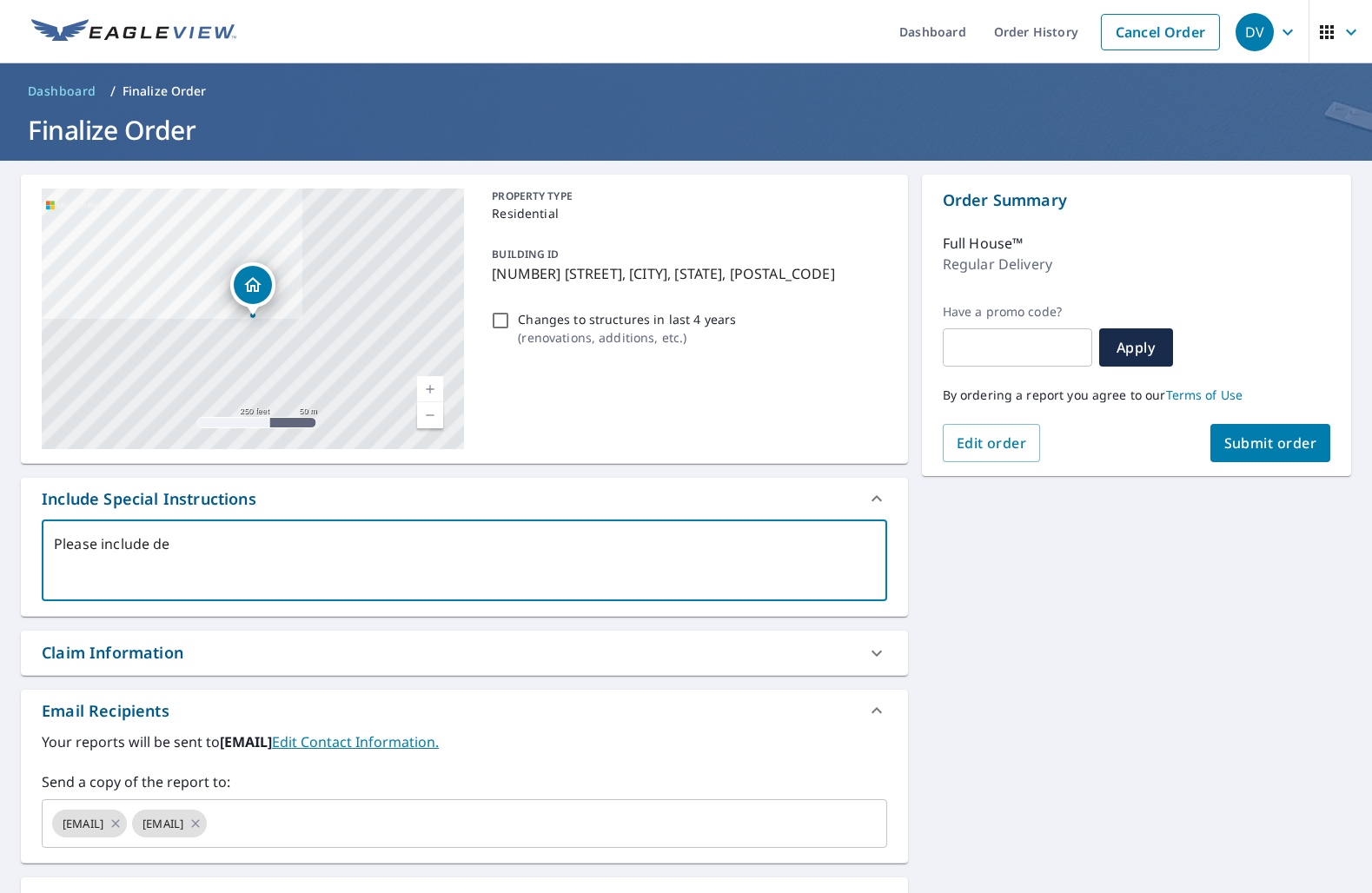 type on "Please include det" 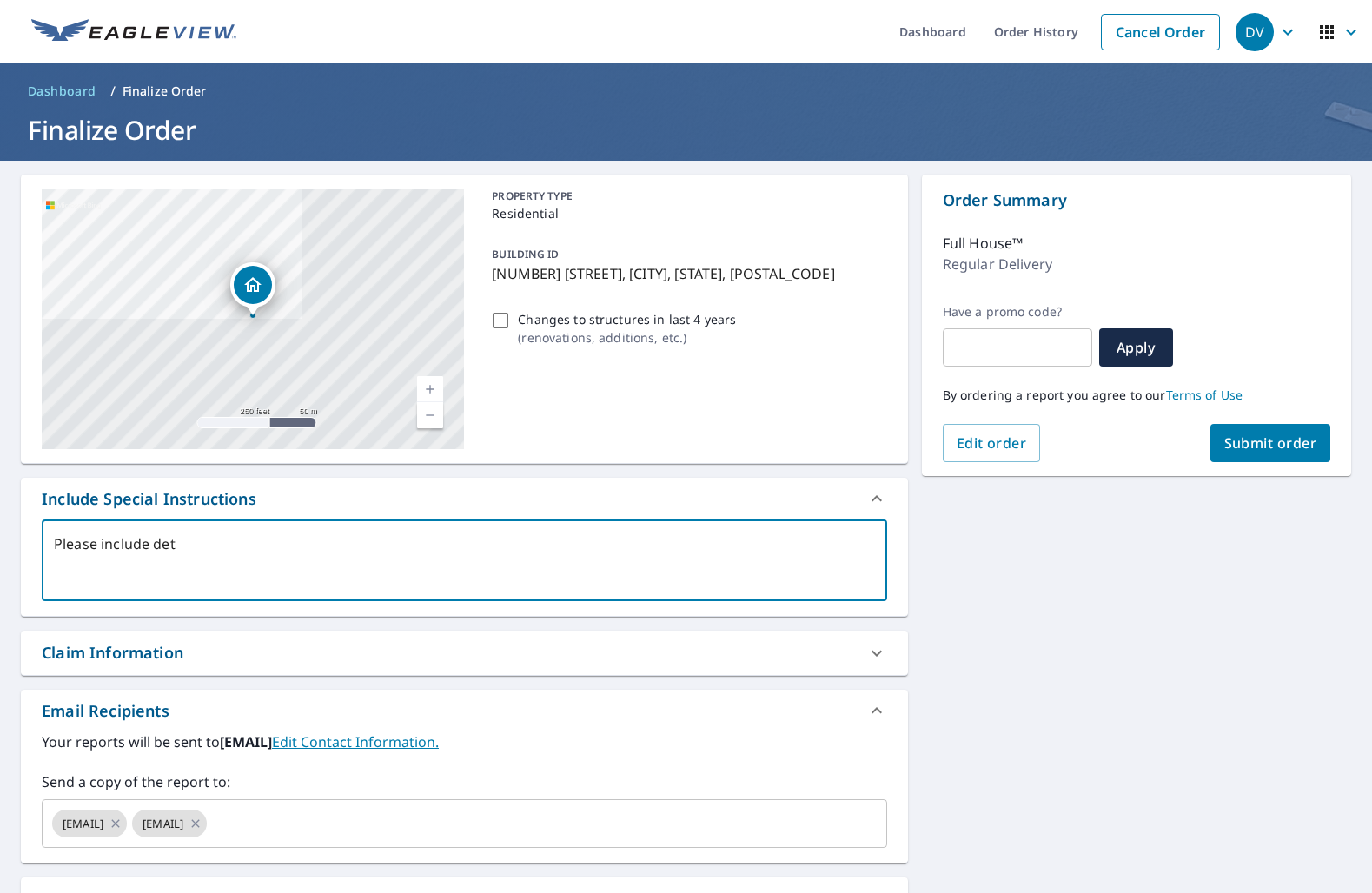type on "x" 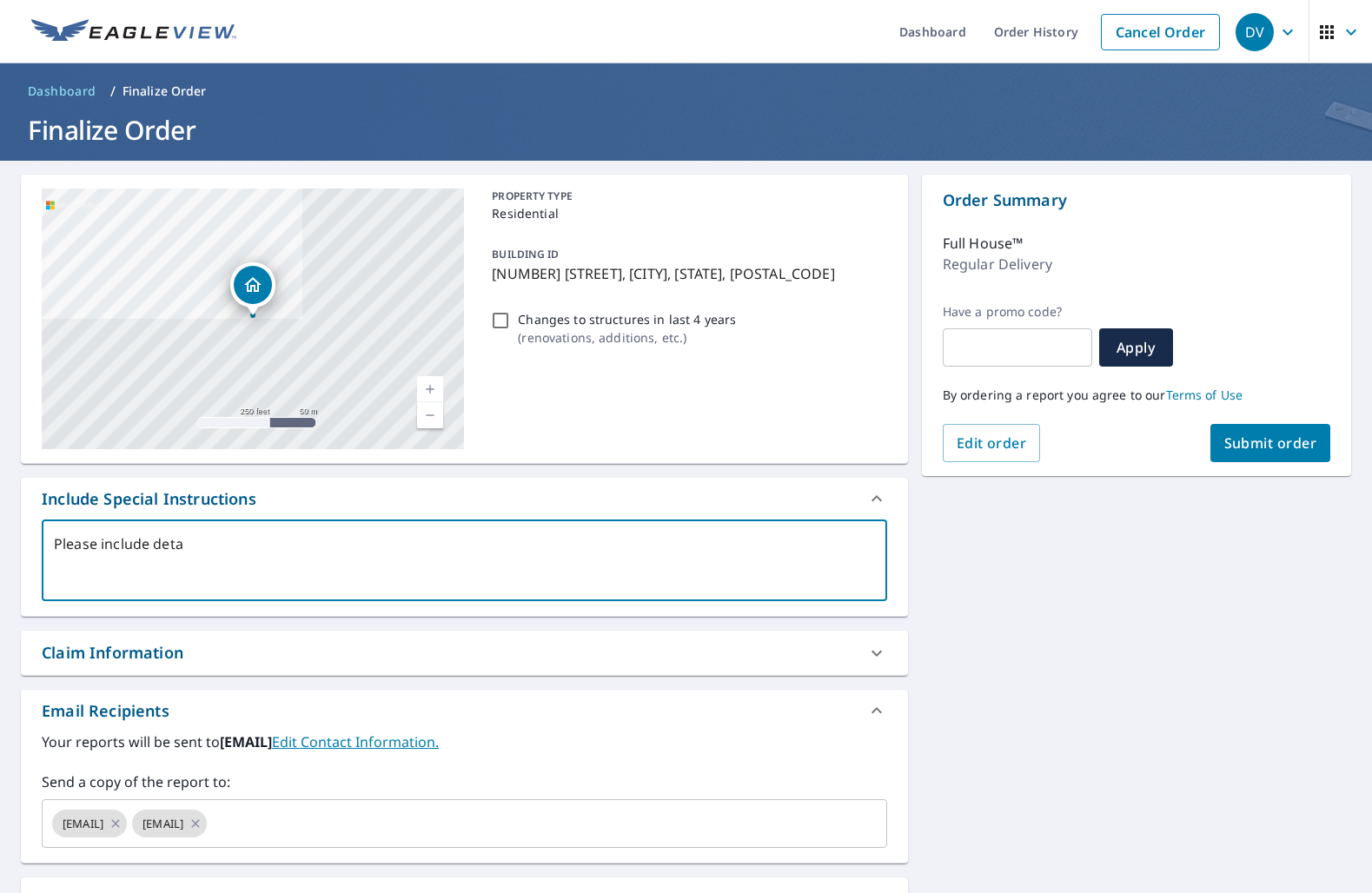 type on "Please include detac" 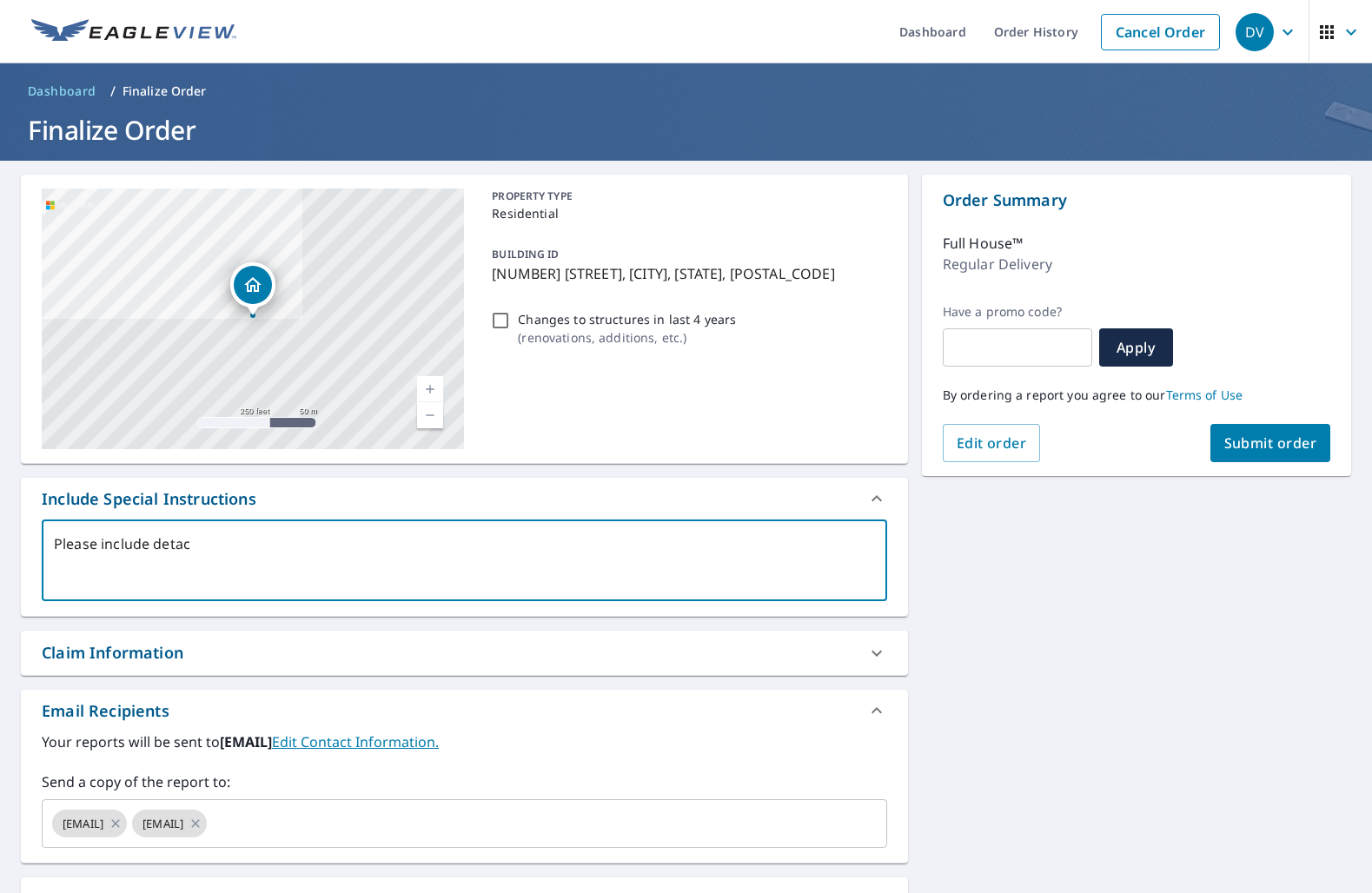 type on "Please include detach" 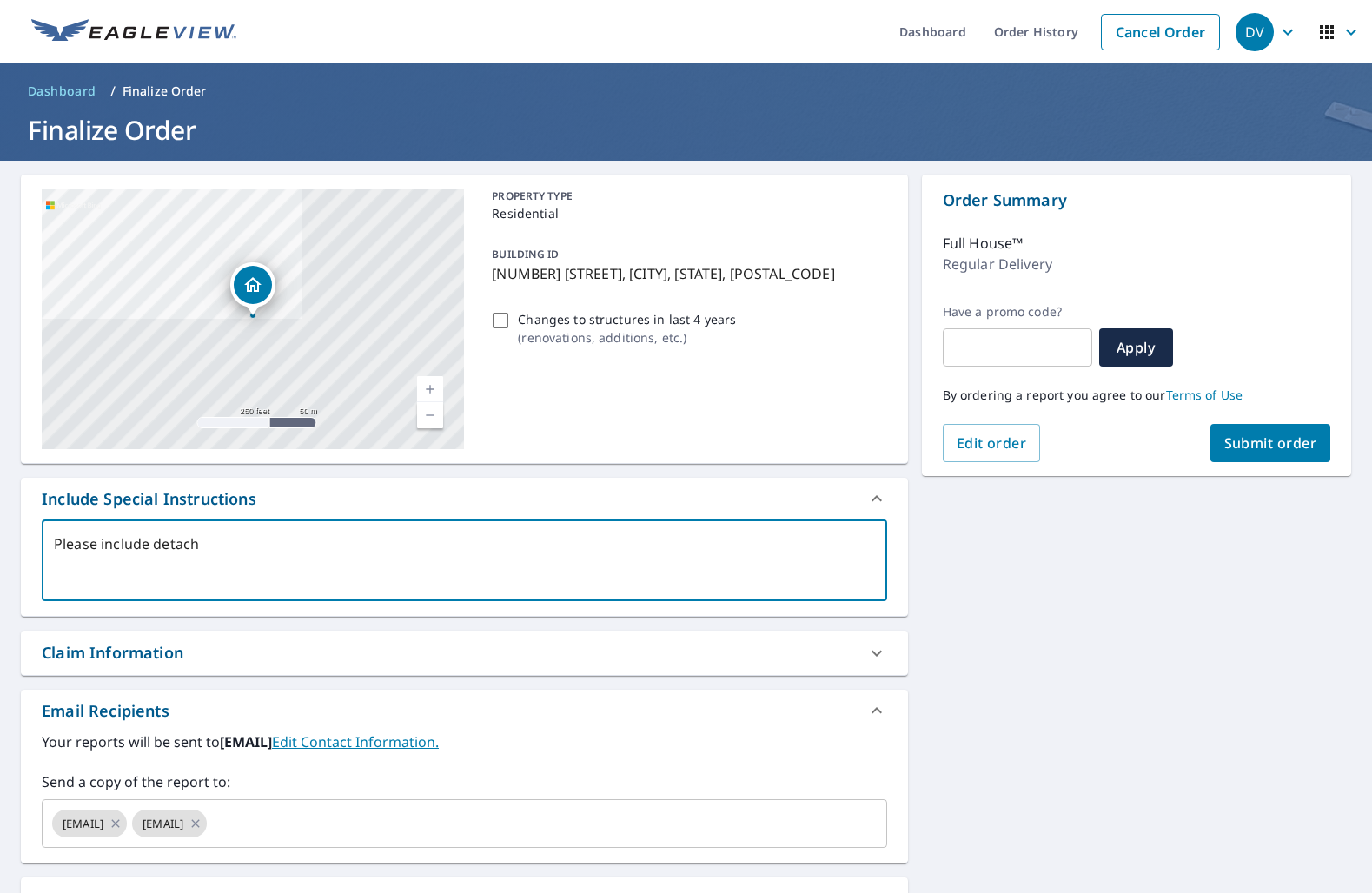 type on "Please include detache" 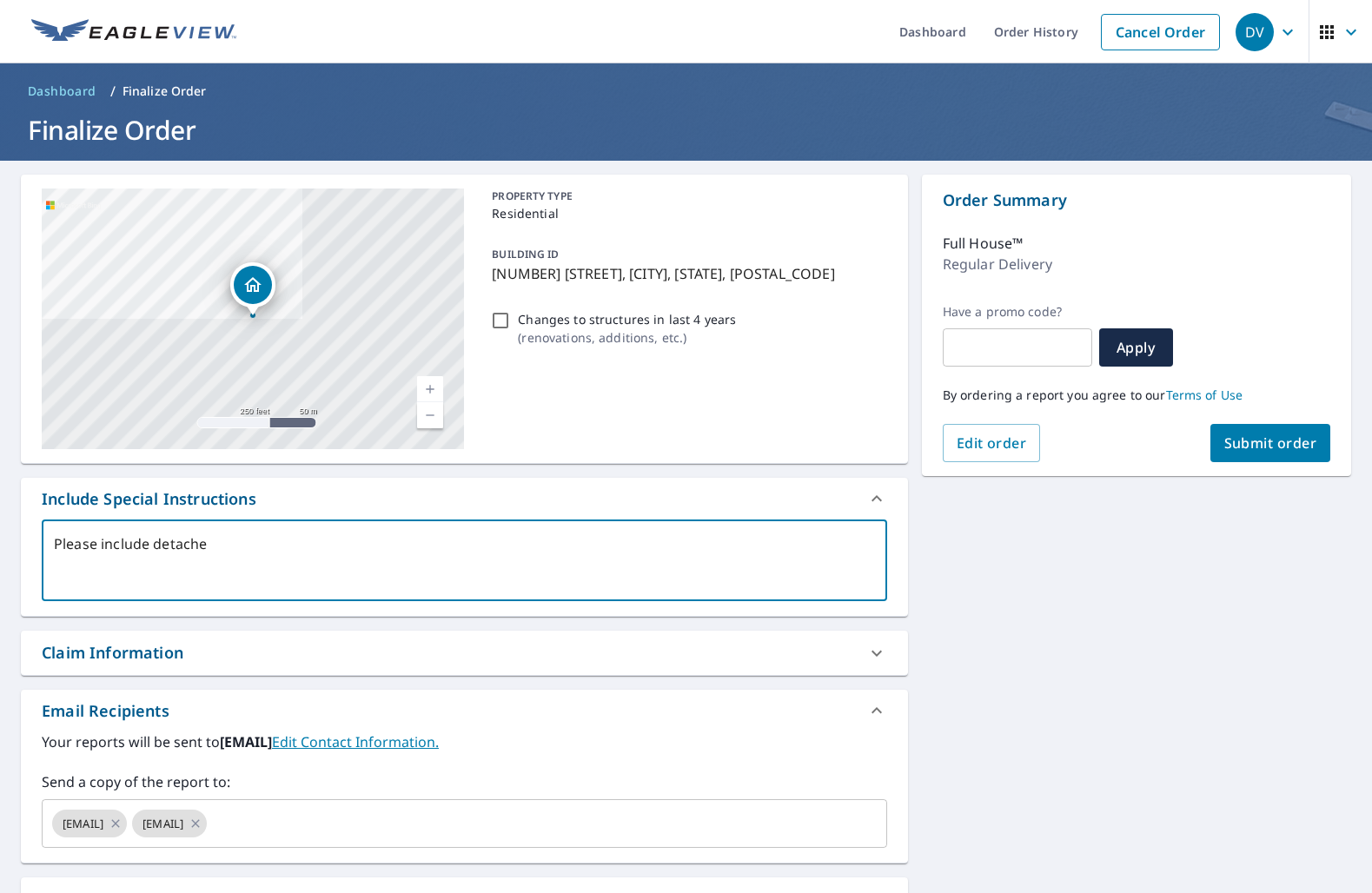 type on "x" 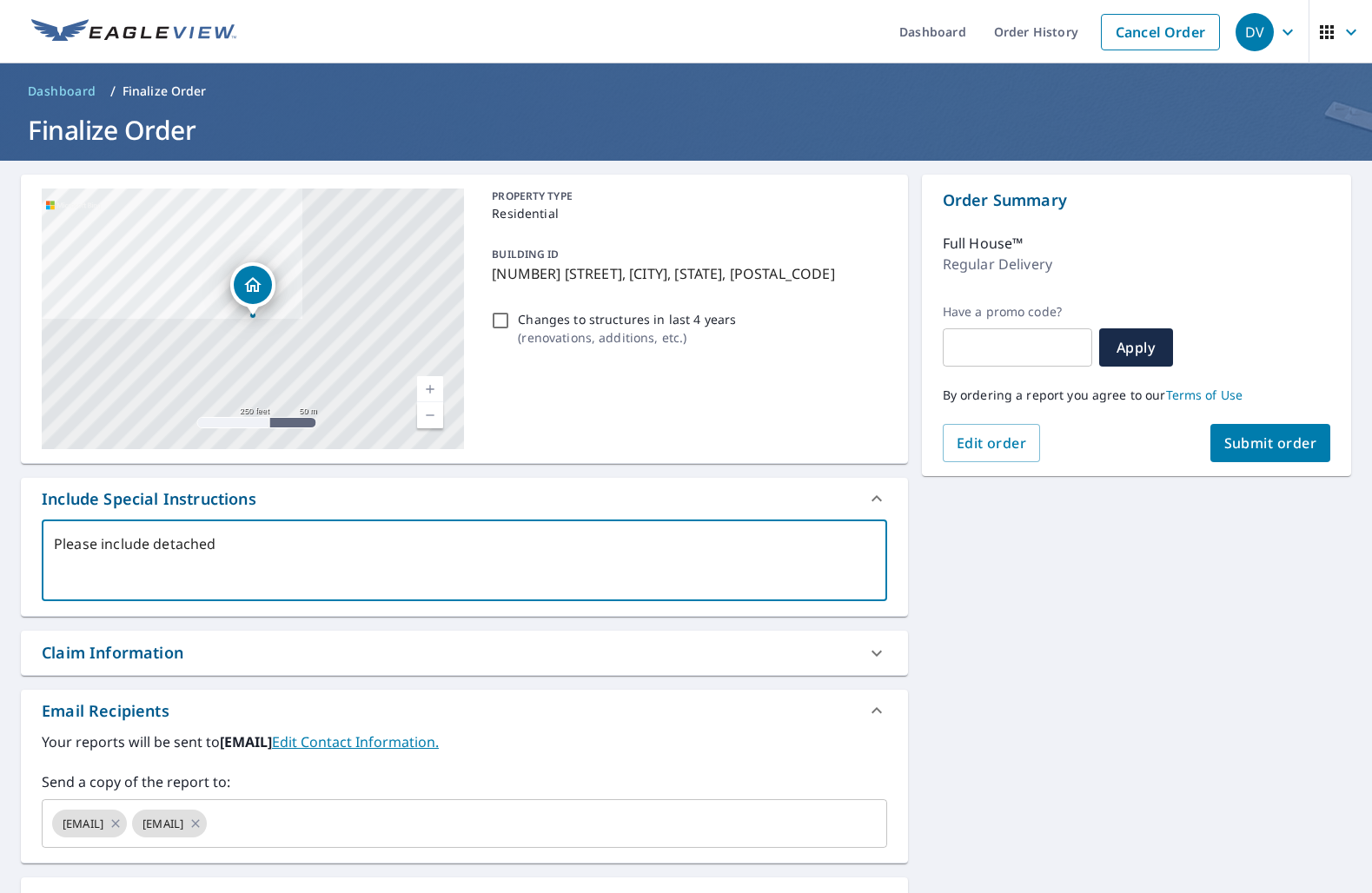 type on "Please include detached" 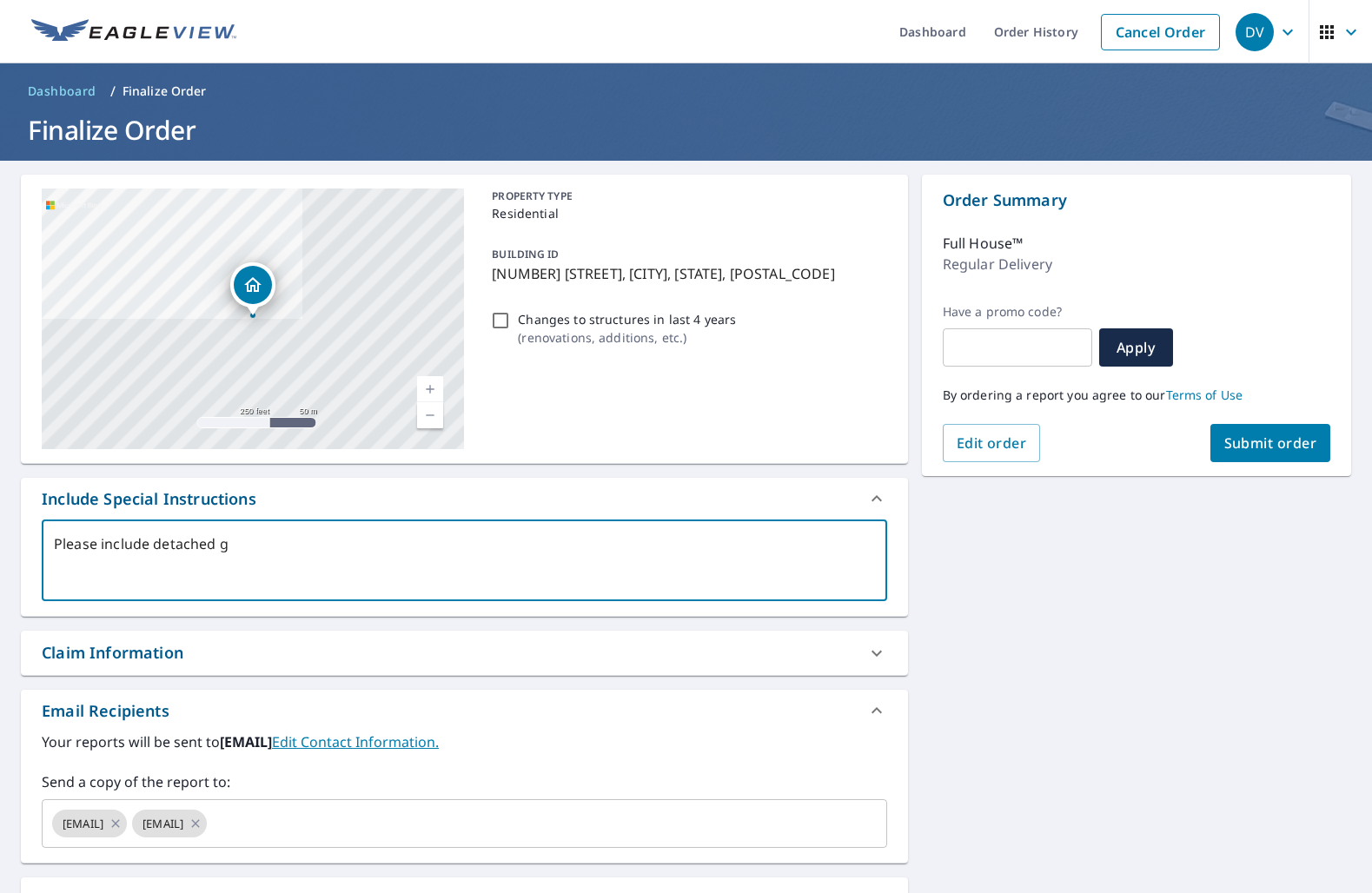 type on "Please include detached ga" 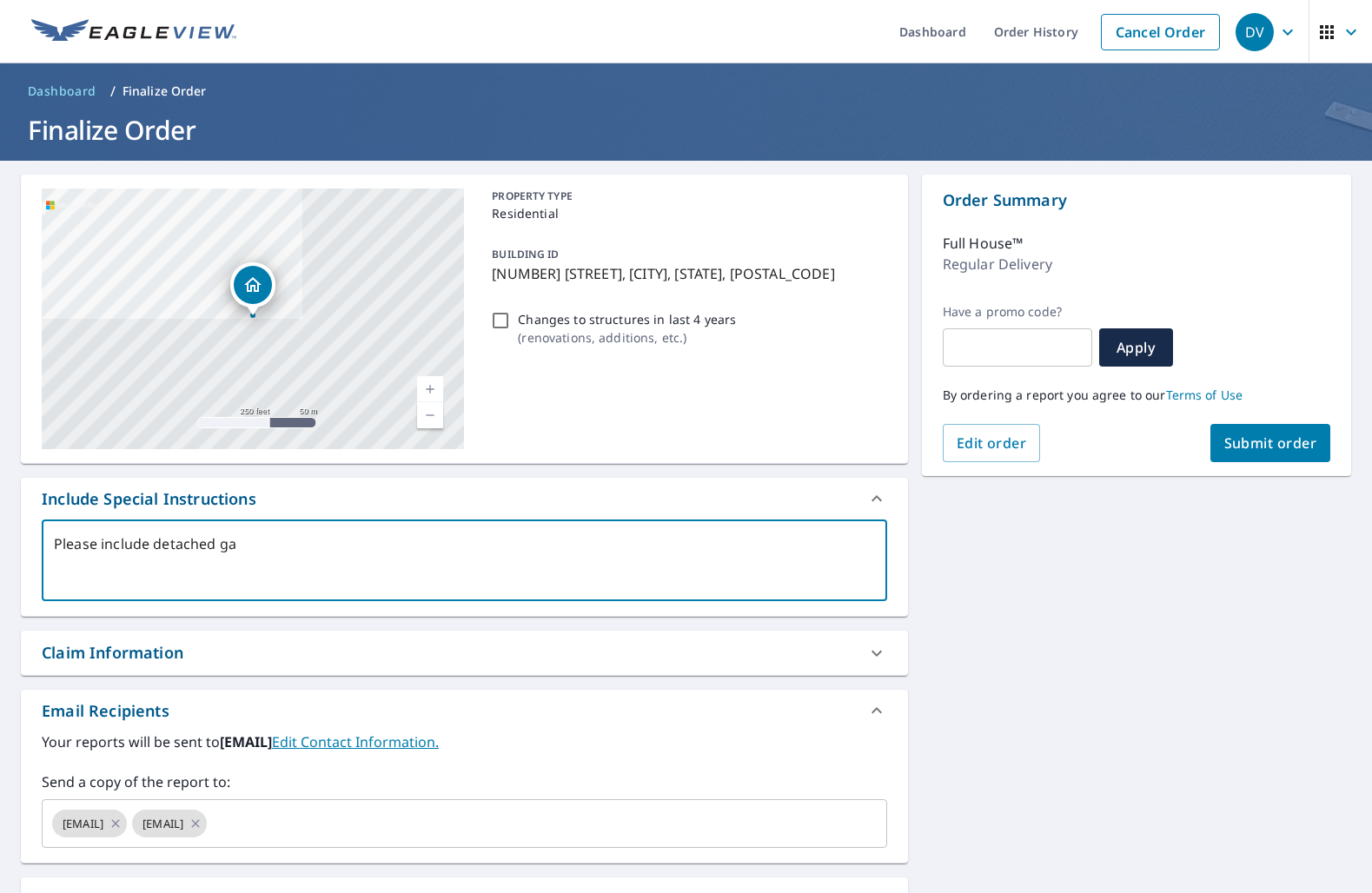 type on "Please include detached gar" 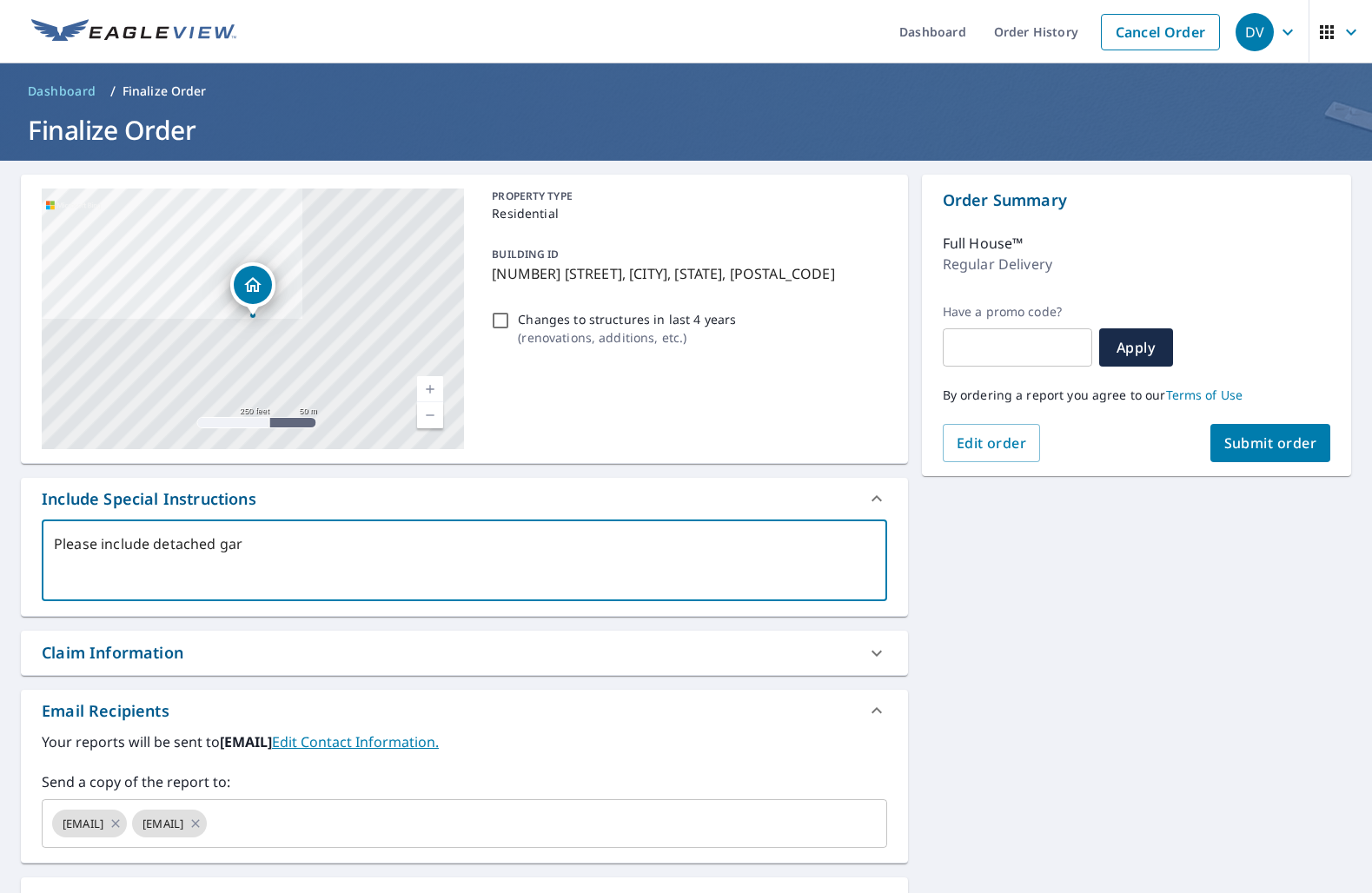 type on "x" 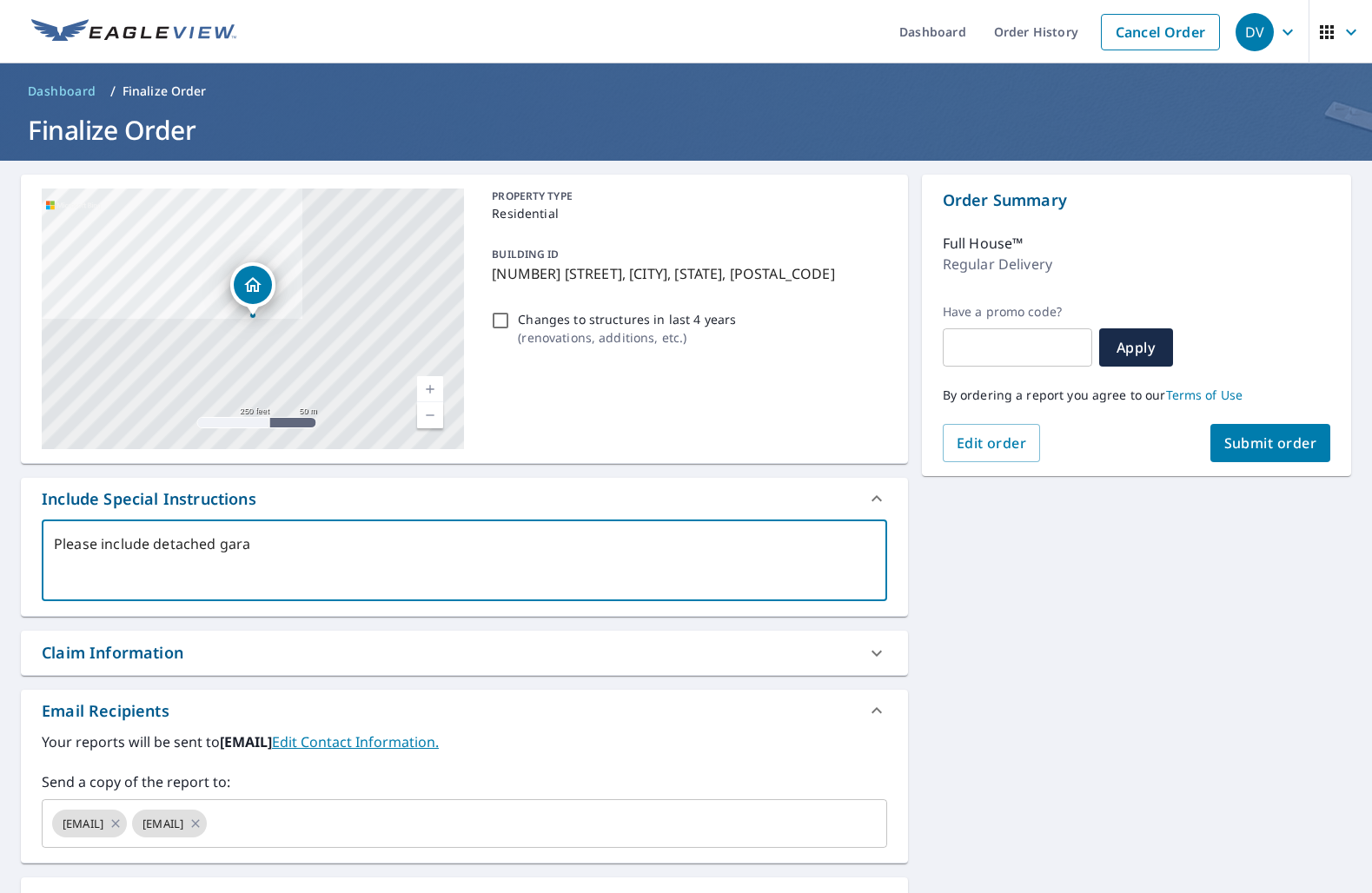 type on "Please include detached garag" 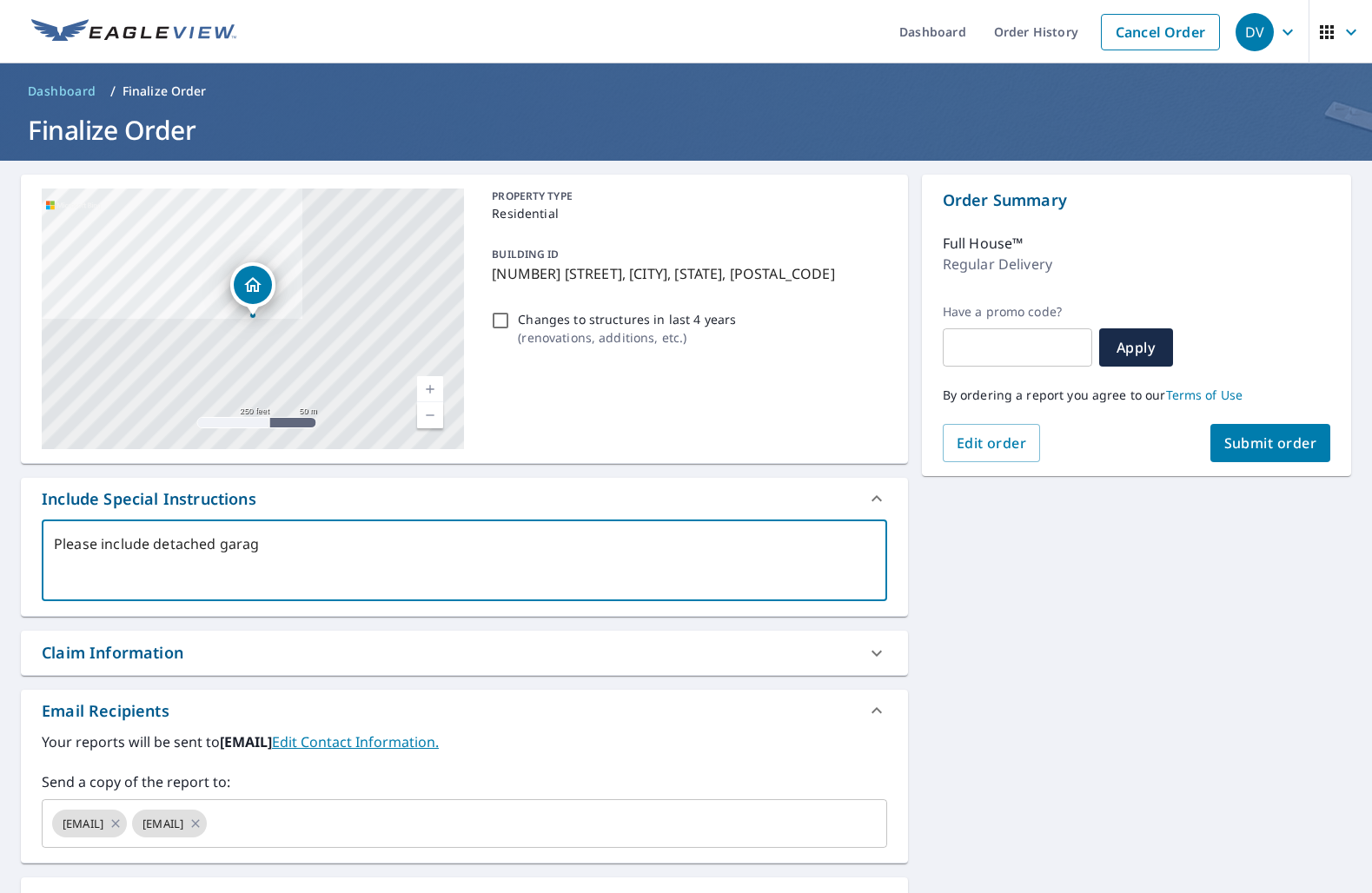 type on "Please include detached garage" 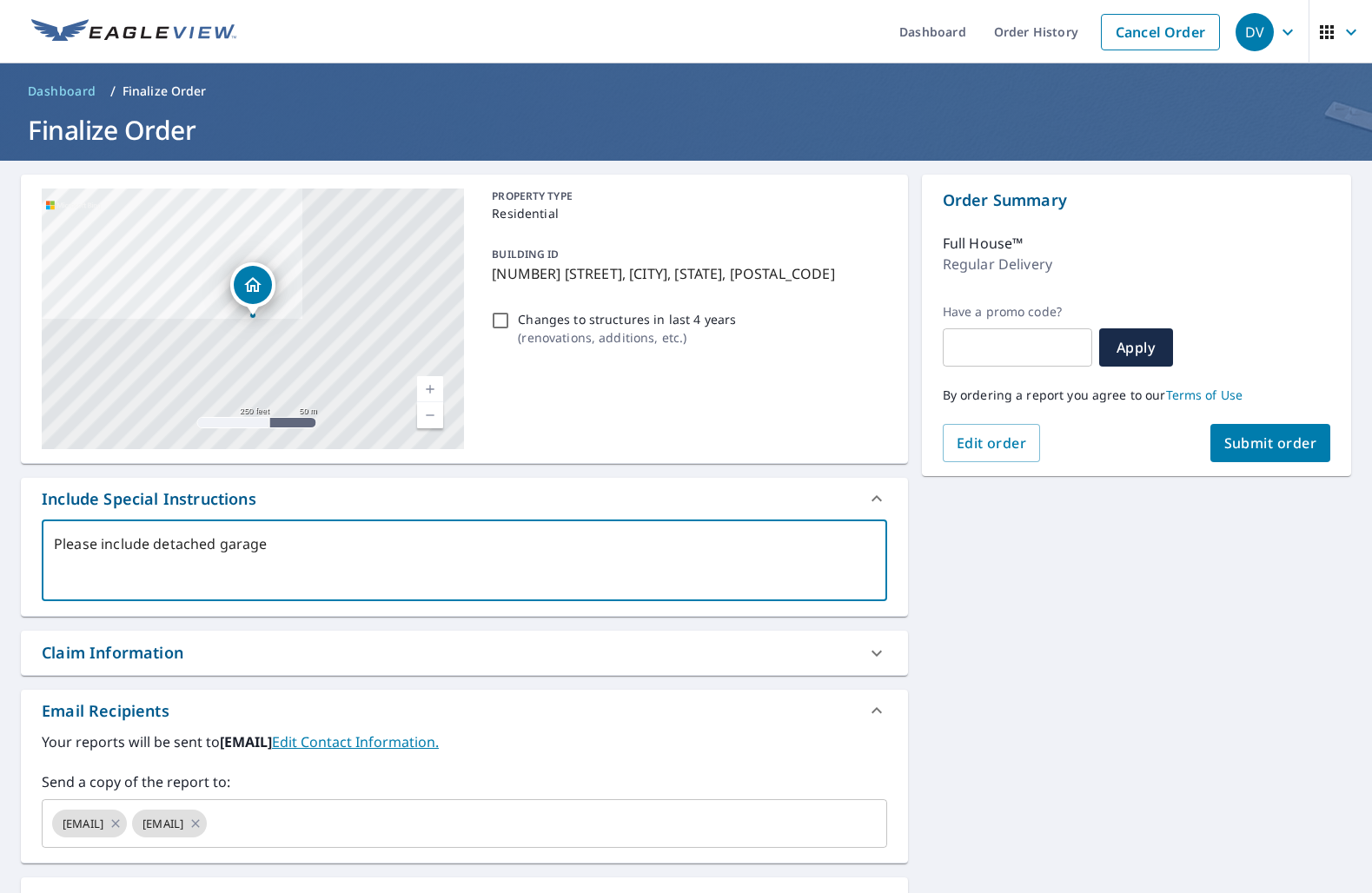 type on "x" 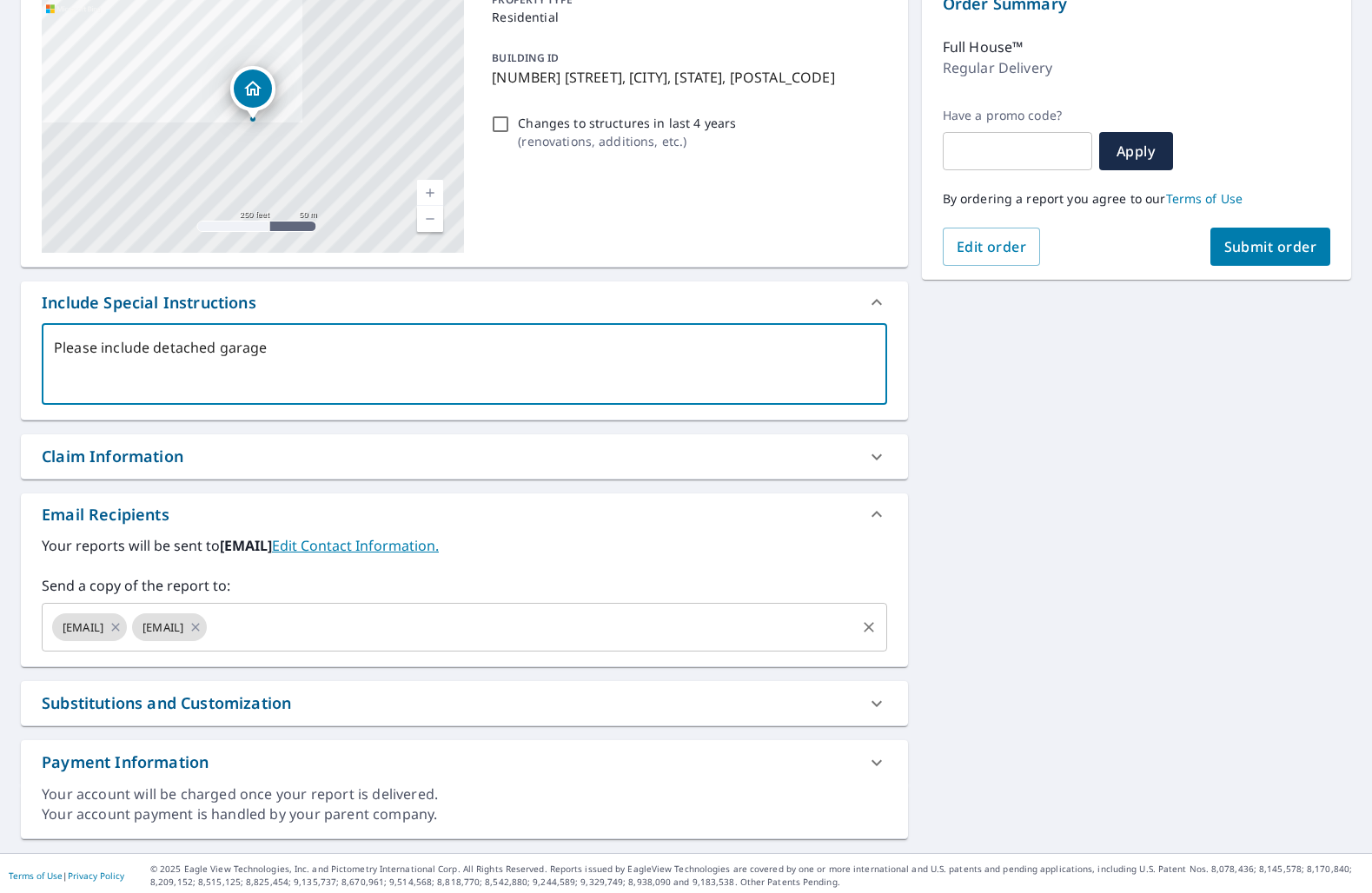 scroll, scrollTop: 195, scrollLeft: 0, axis: vertical 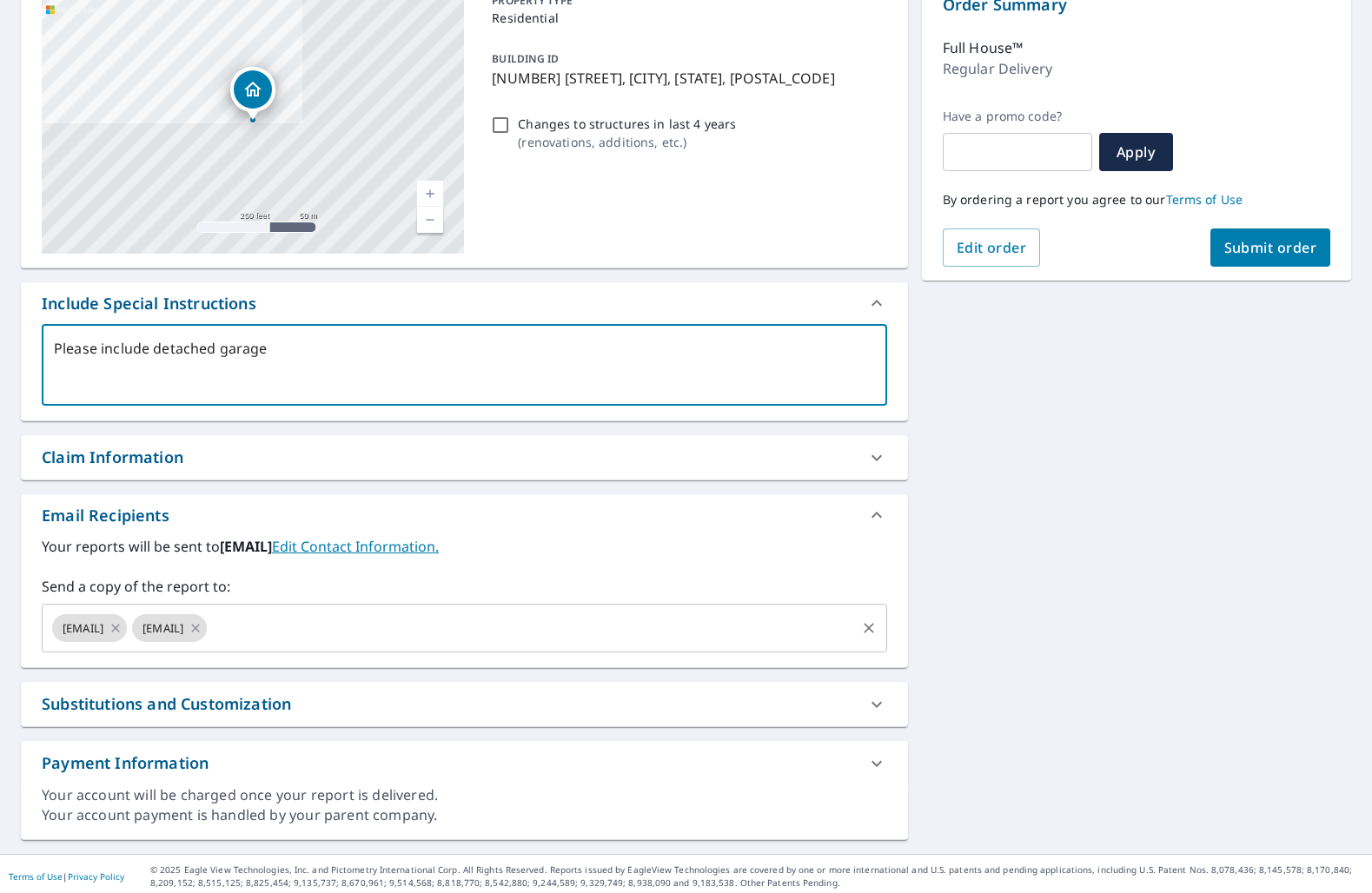 click 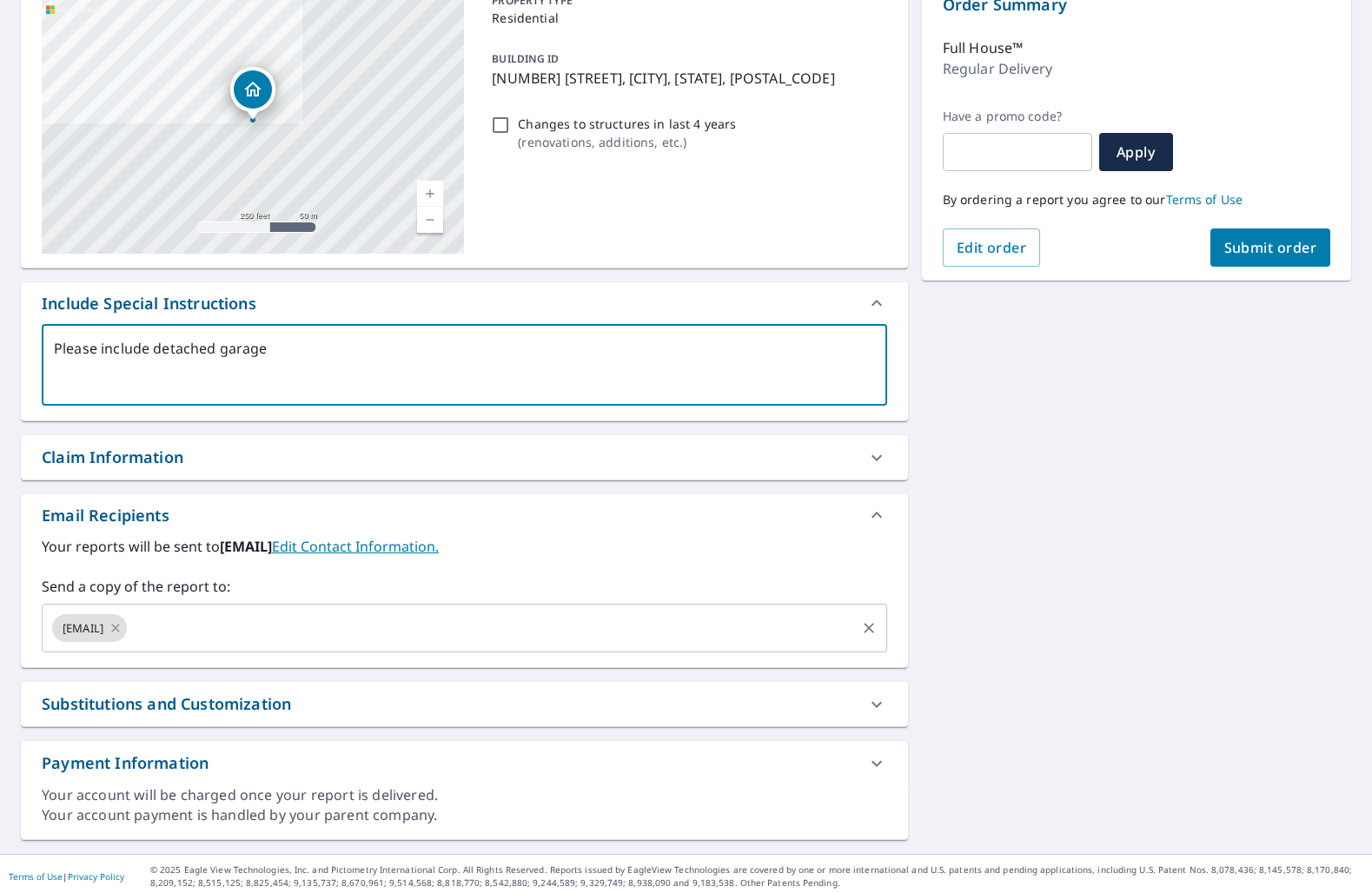 type on "Please include detached garage" 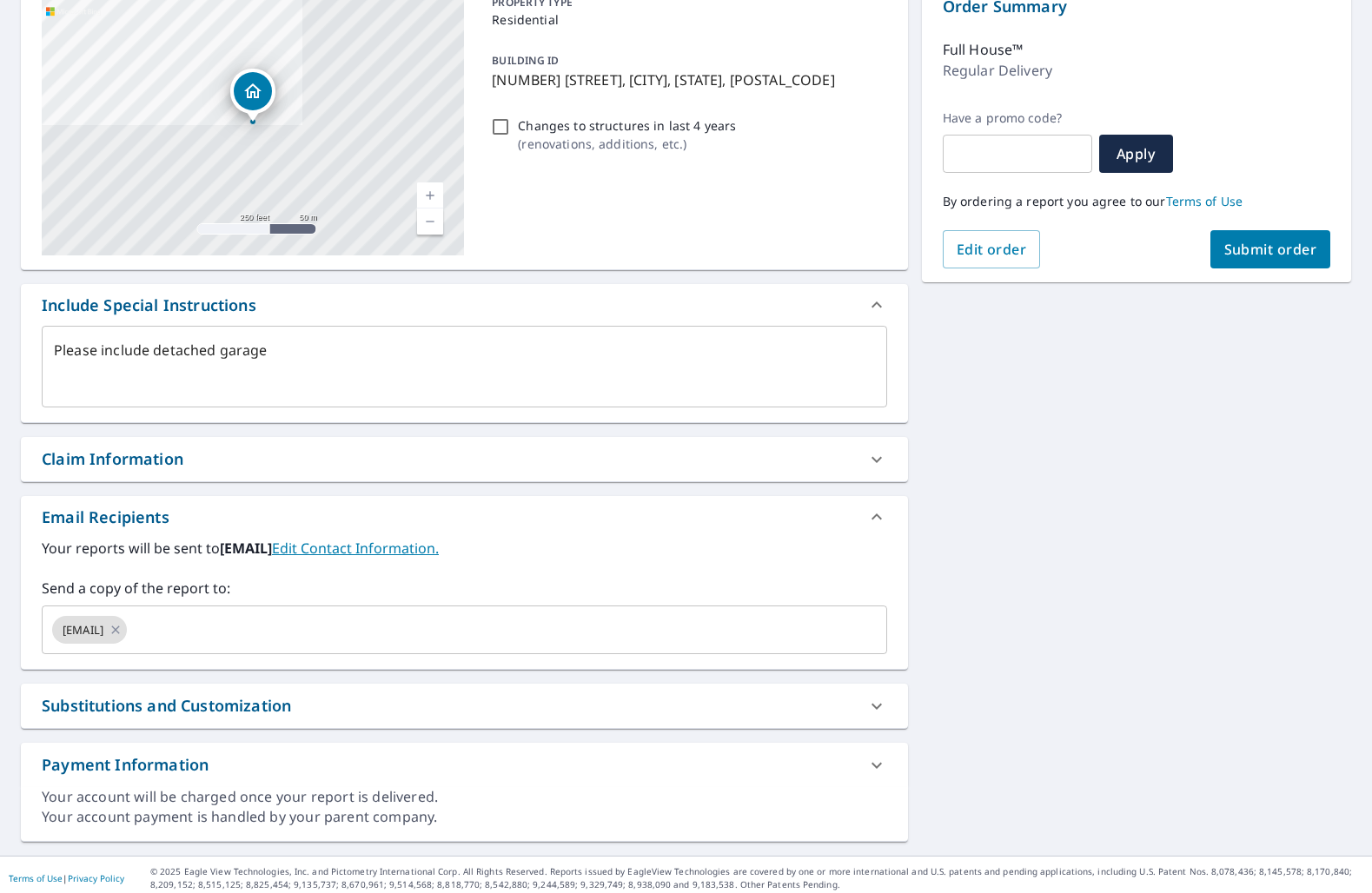 click on "PROPERTY TYPE Residential BUILDING ID [NUMBER] [STREET], [CITY], [STATE], [POSTAL_CODE] Changes to structures in last 4 years ( renovations, additions, etc. ) Include Special Instructions Please include detached garage x ​ Claim Information Claim number ​ Claim information ​ PO number ​ Date of loss ​ Cat ID ​ Email Recipients Your reports will be sent to  [EMAIL]  Edit Contact Information. Send a copy of the report to: [EMAIL] ​ Substitutions and Customization Roof measurement report substitutions If a Residential/Multi-Family Report is unavailable send me a Commercial Report: Yes No Ask If a Full House is unavailable, send me a Roof Only: Yes No Ask If a Premium Report is unavailable send me an Extended Coverage 3D Report: Yes No" at bounding box center (686, 411) 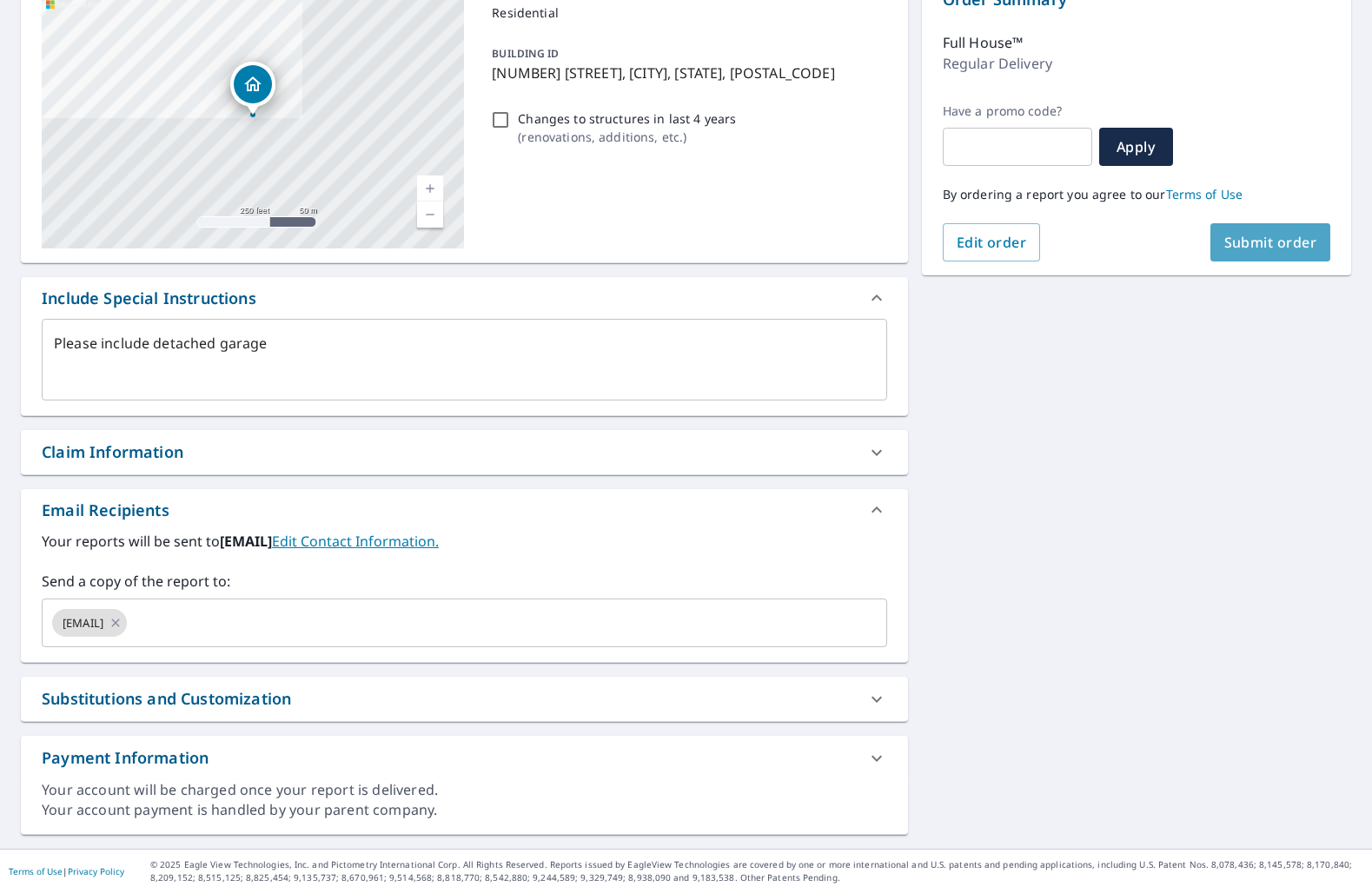 click on "Submit order" at bounding box center (1270, 242) 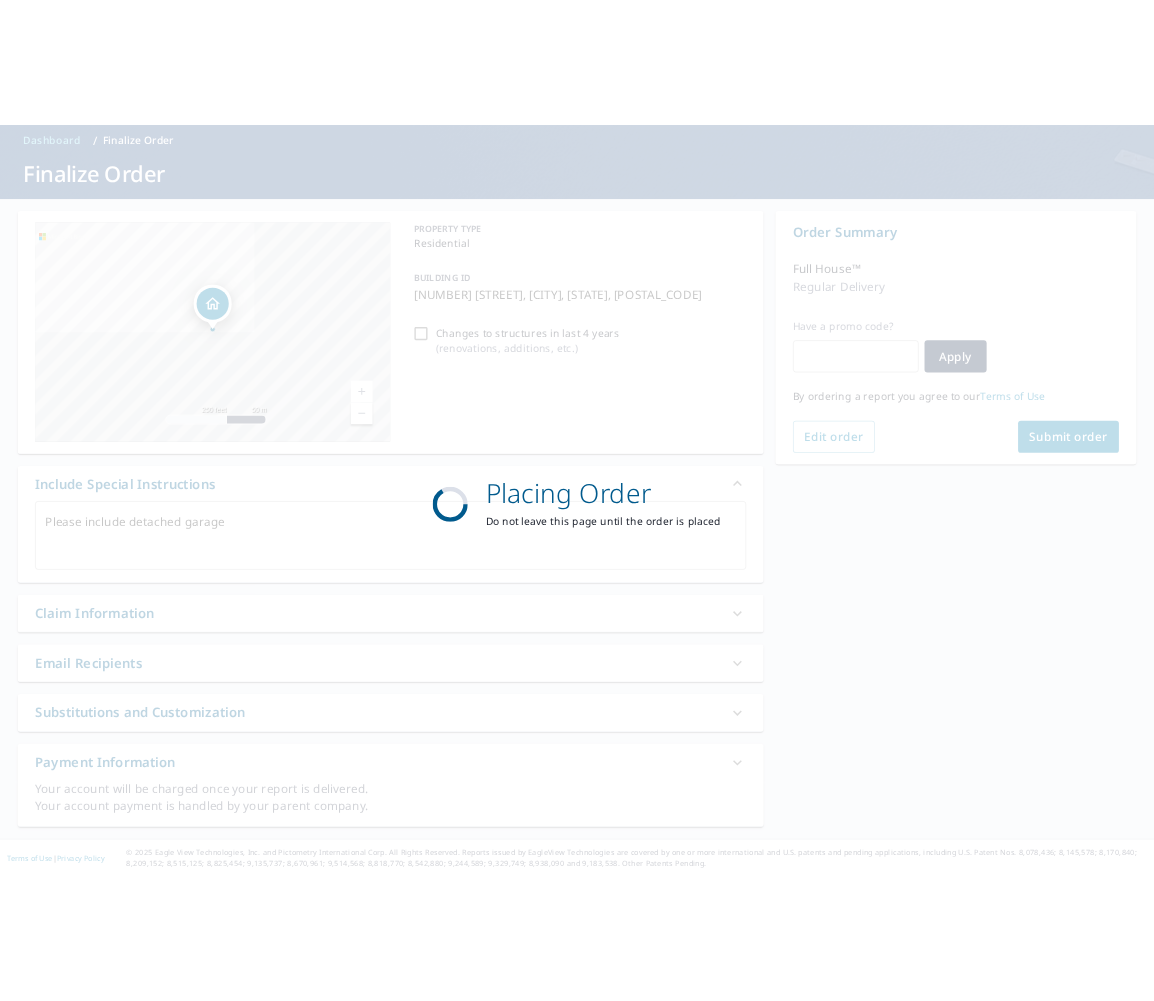 scroll, scrollTop: 83, scrollLeft: 0, axis: vertical 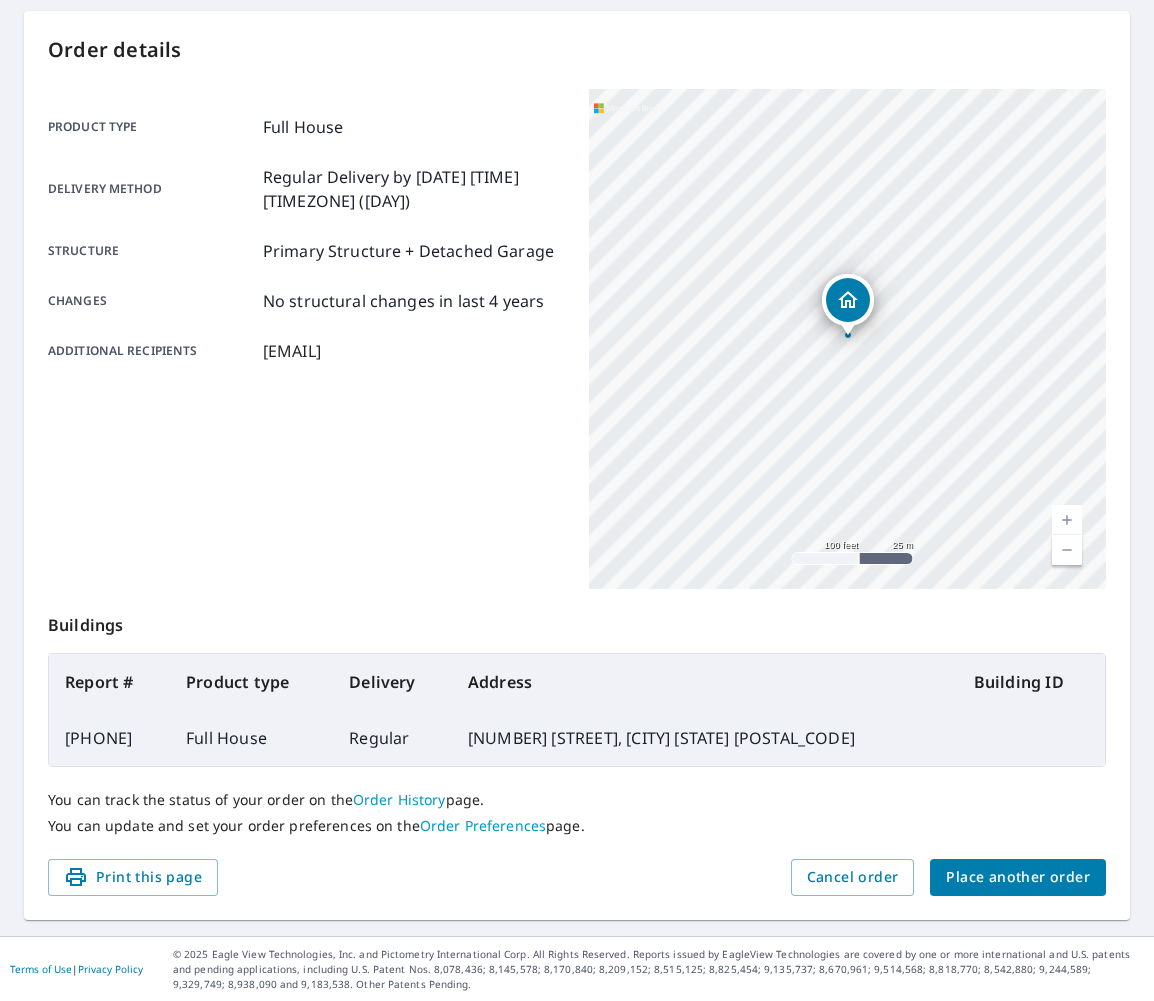 click on "Place another order" at bounding box center (1018, 877) 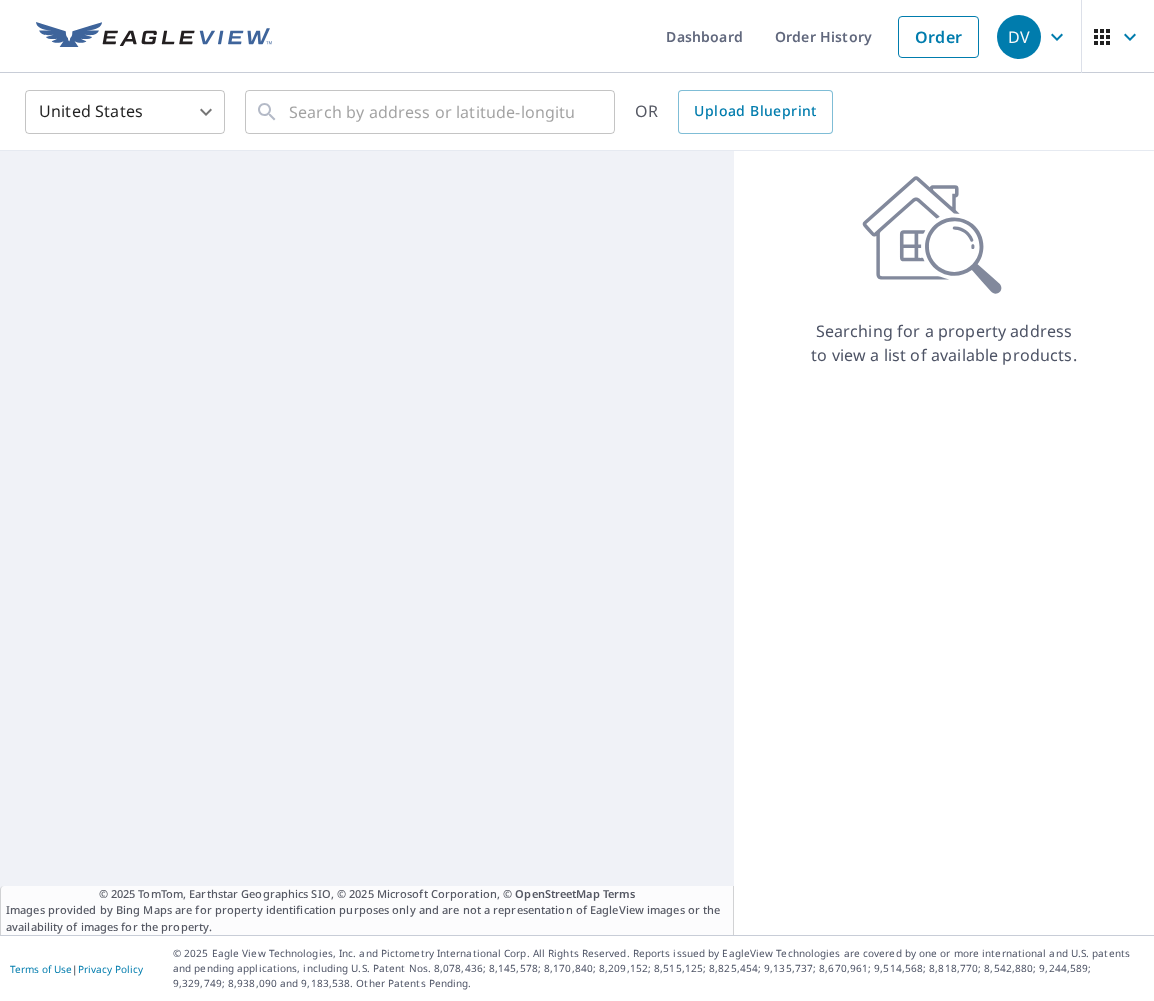 scroll, scrollTop: 0, scrollLeft: 0, axis: both 